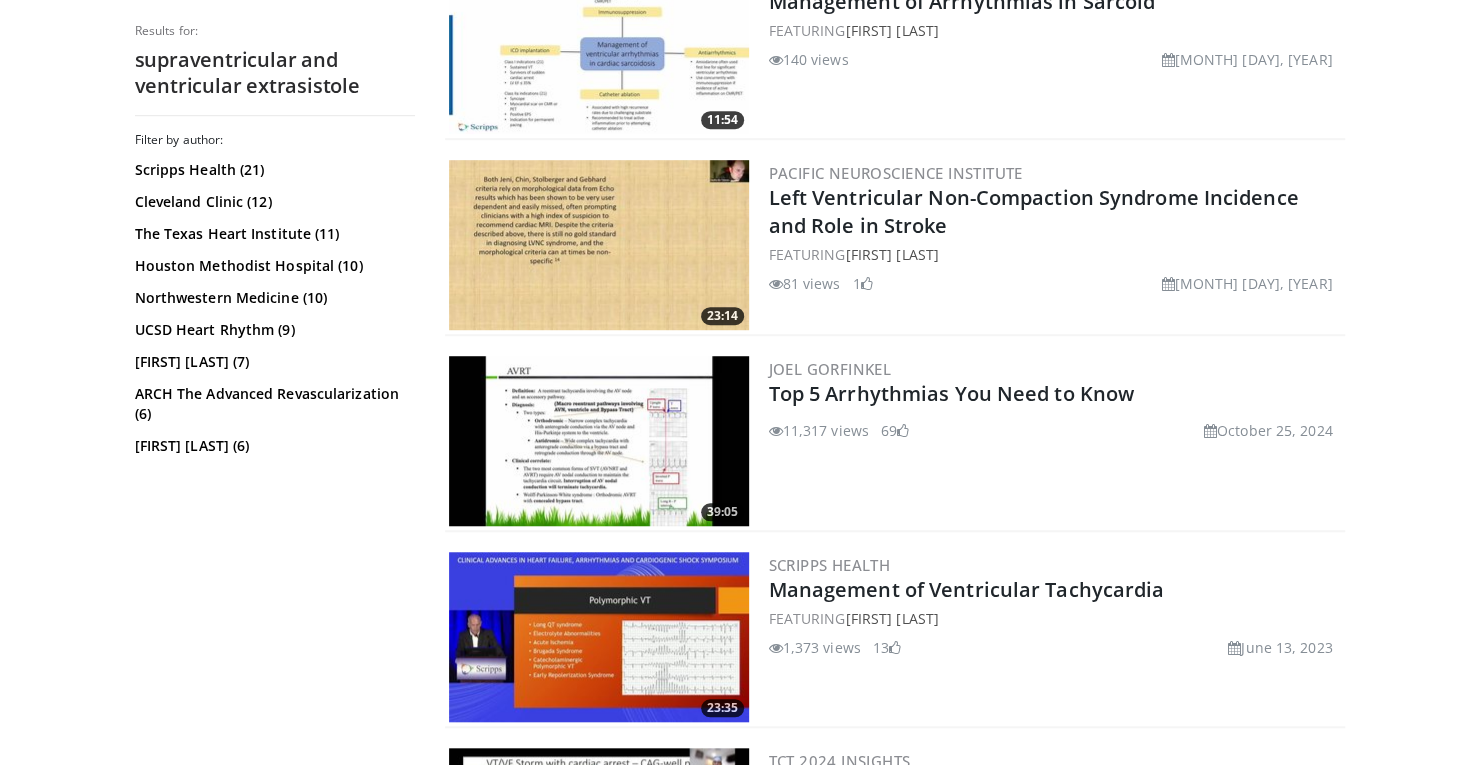 scroll, scrollTop: 671, scrollLeft: 0, axis: vertical 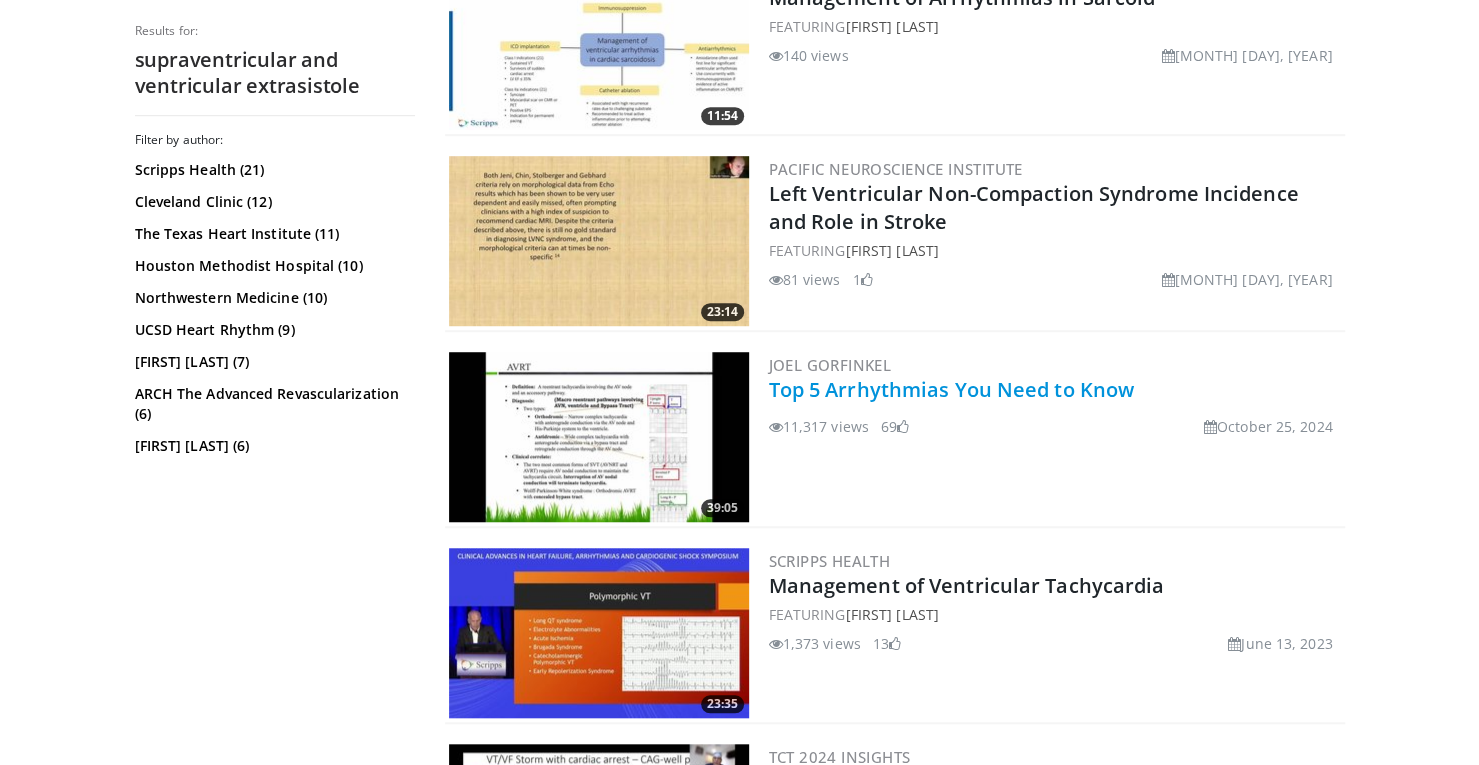 click on "Top 5 Arrhythmias You Need to Know" at bounding box center [951, 389] 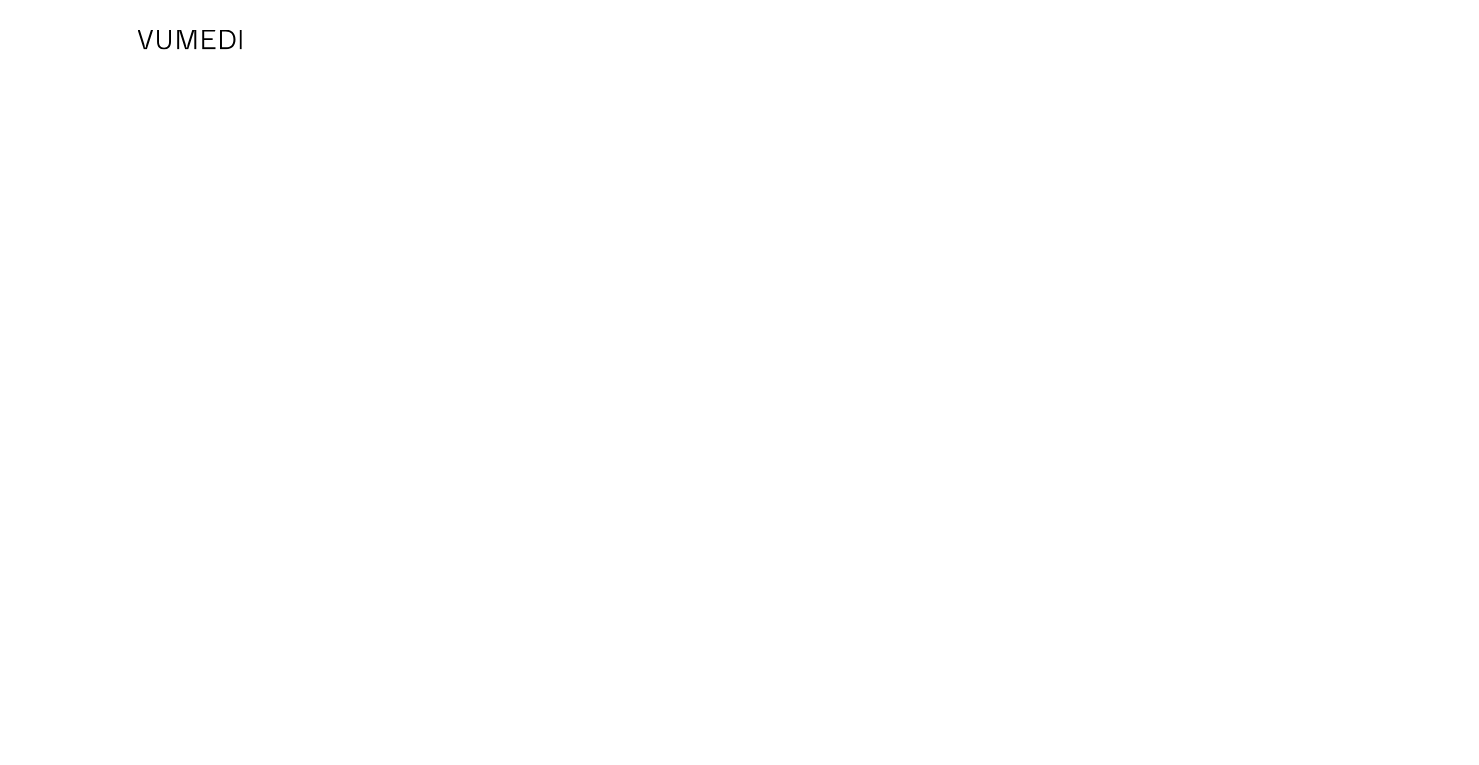 scroll, scrollTop: 0, scrollLeft: 0, axis: both 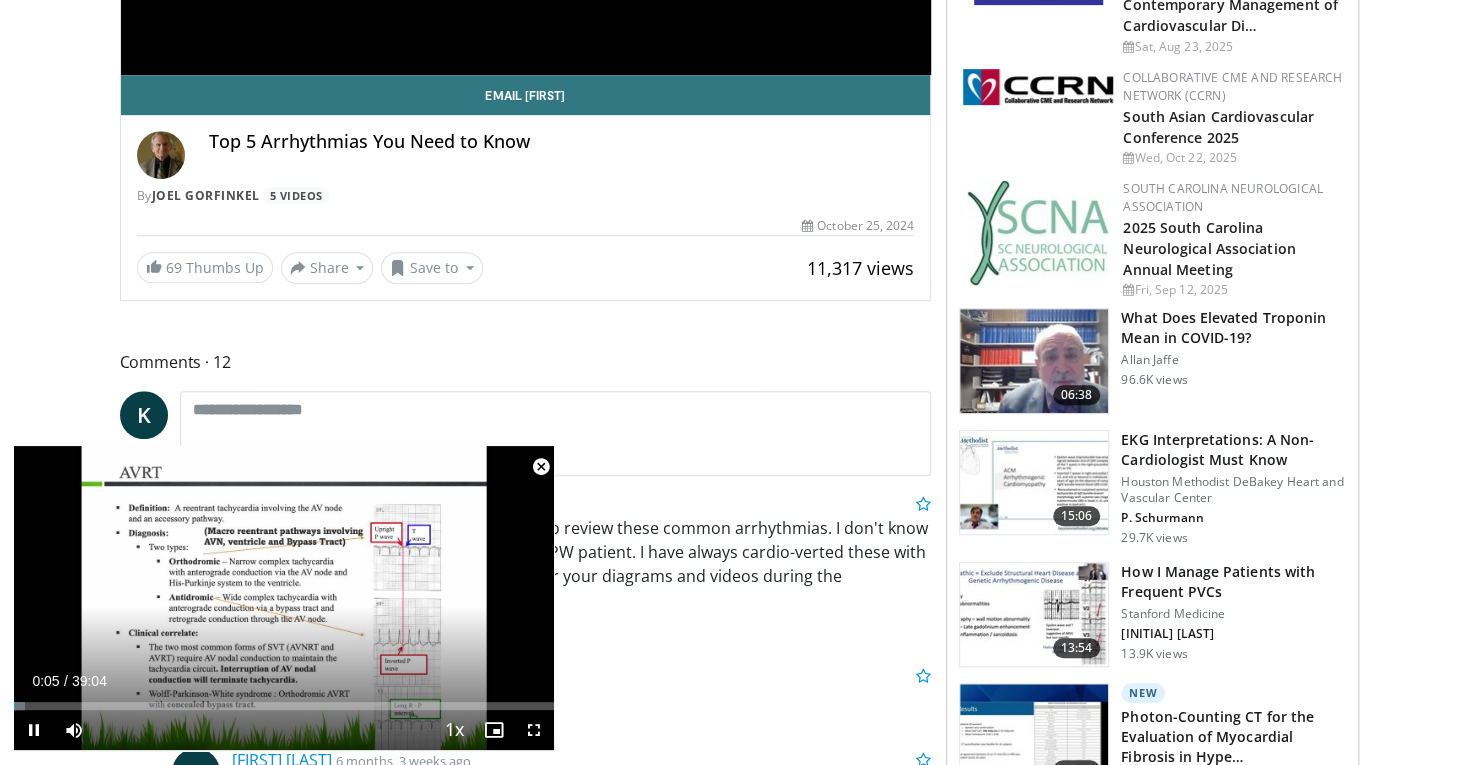 click at bounding box center [541, 467] 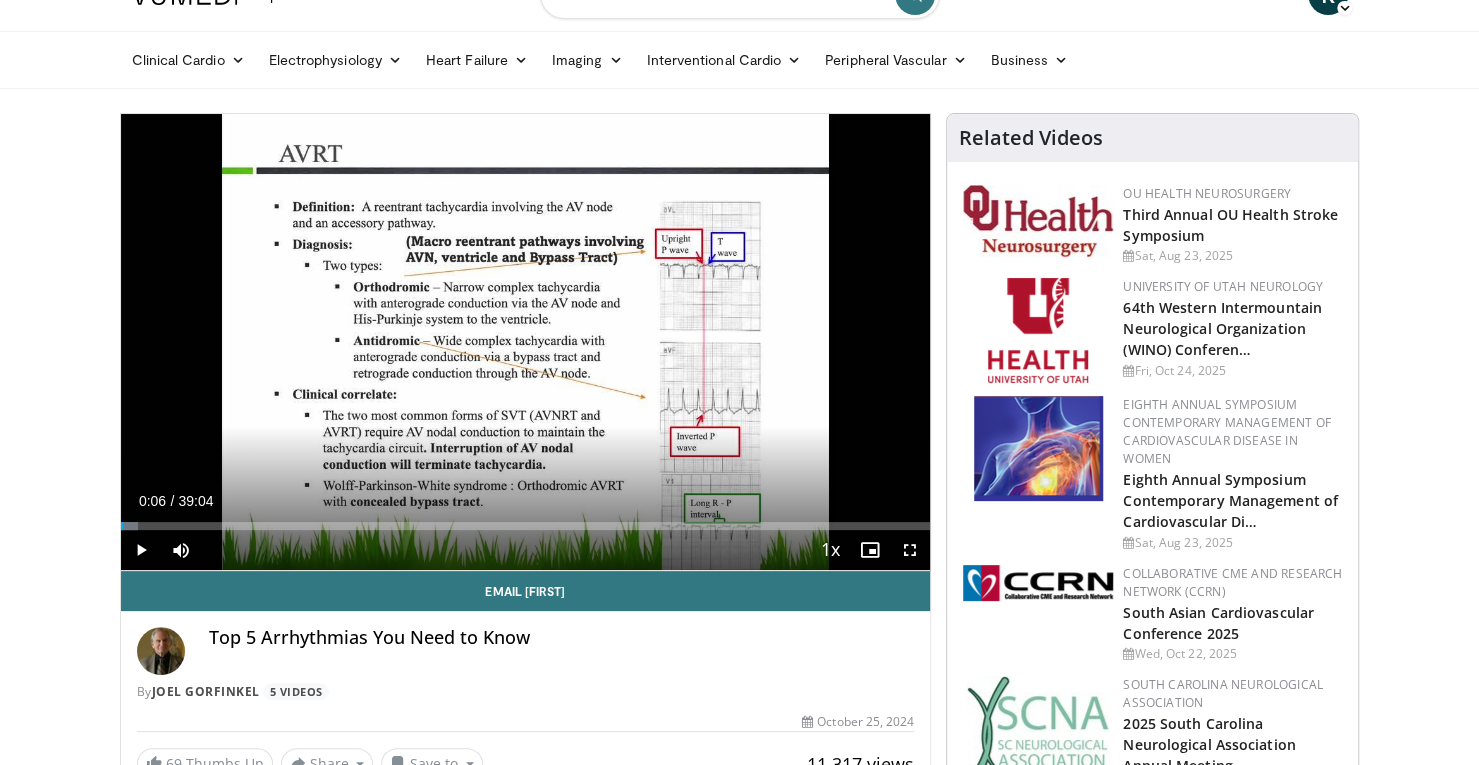 scroll, scrollTop: 0, scrollLeft: 0, axis: both 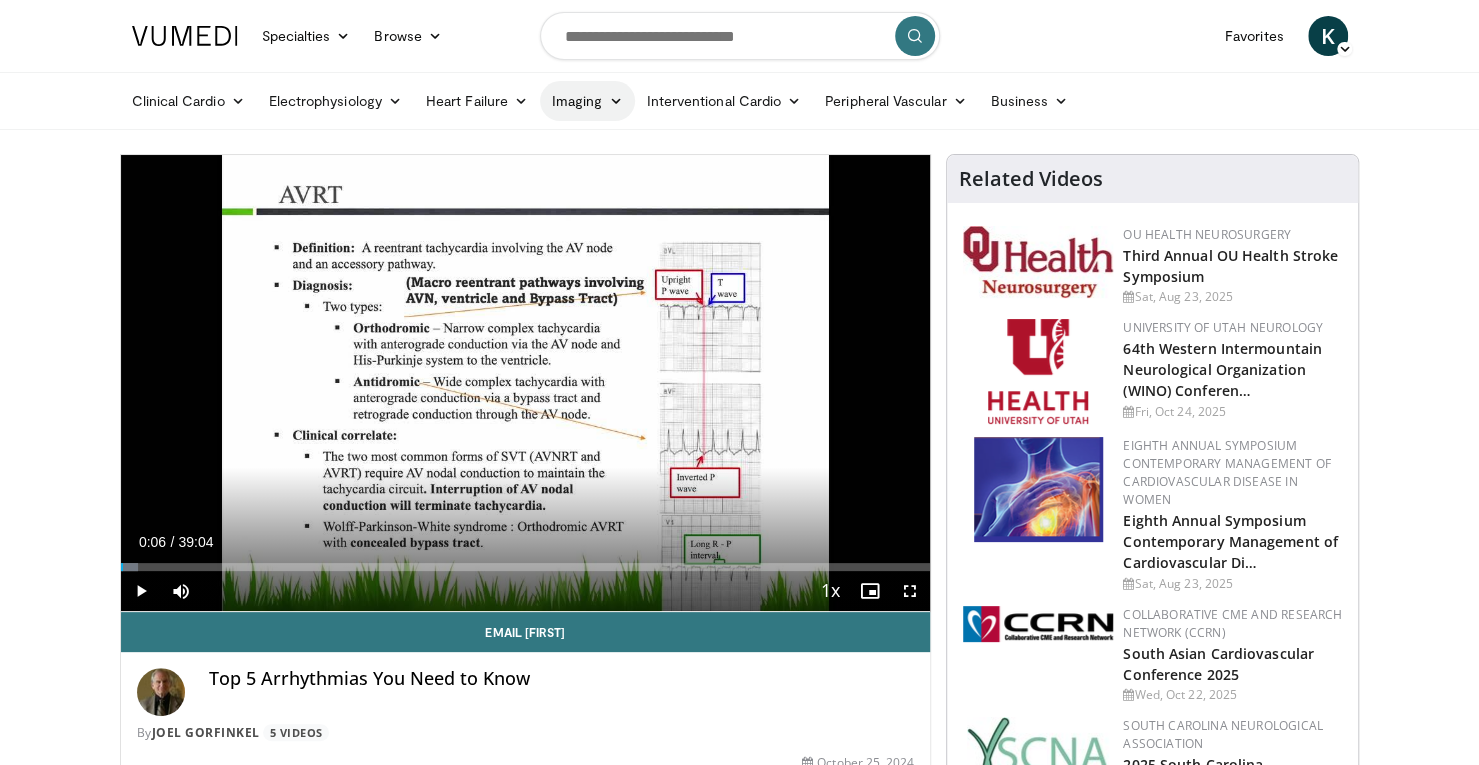 click on "Imaging" at bounding box center (587, 101) 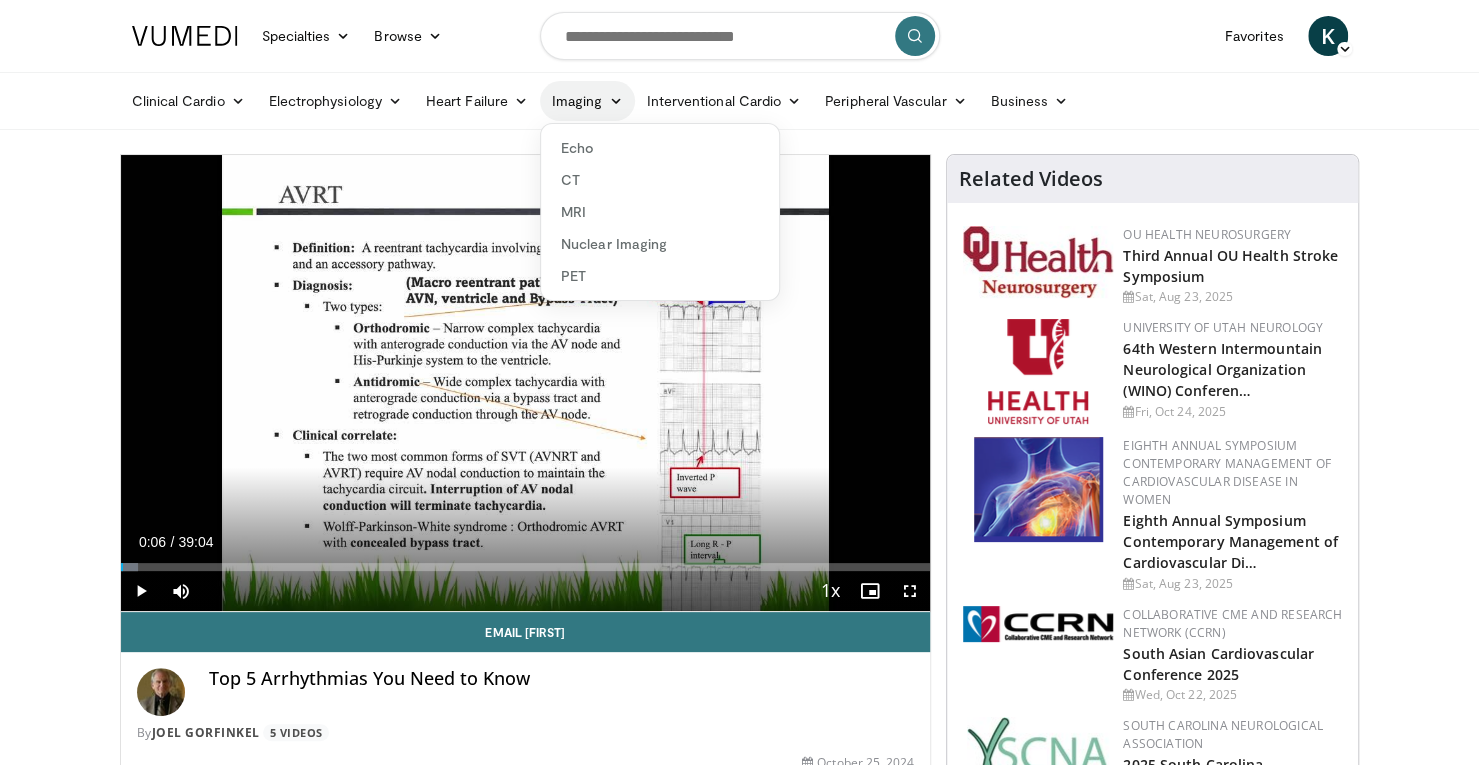 click on "Imaging" at bounding box center (587, 101) 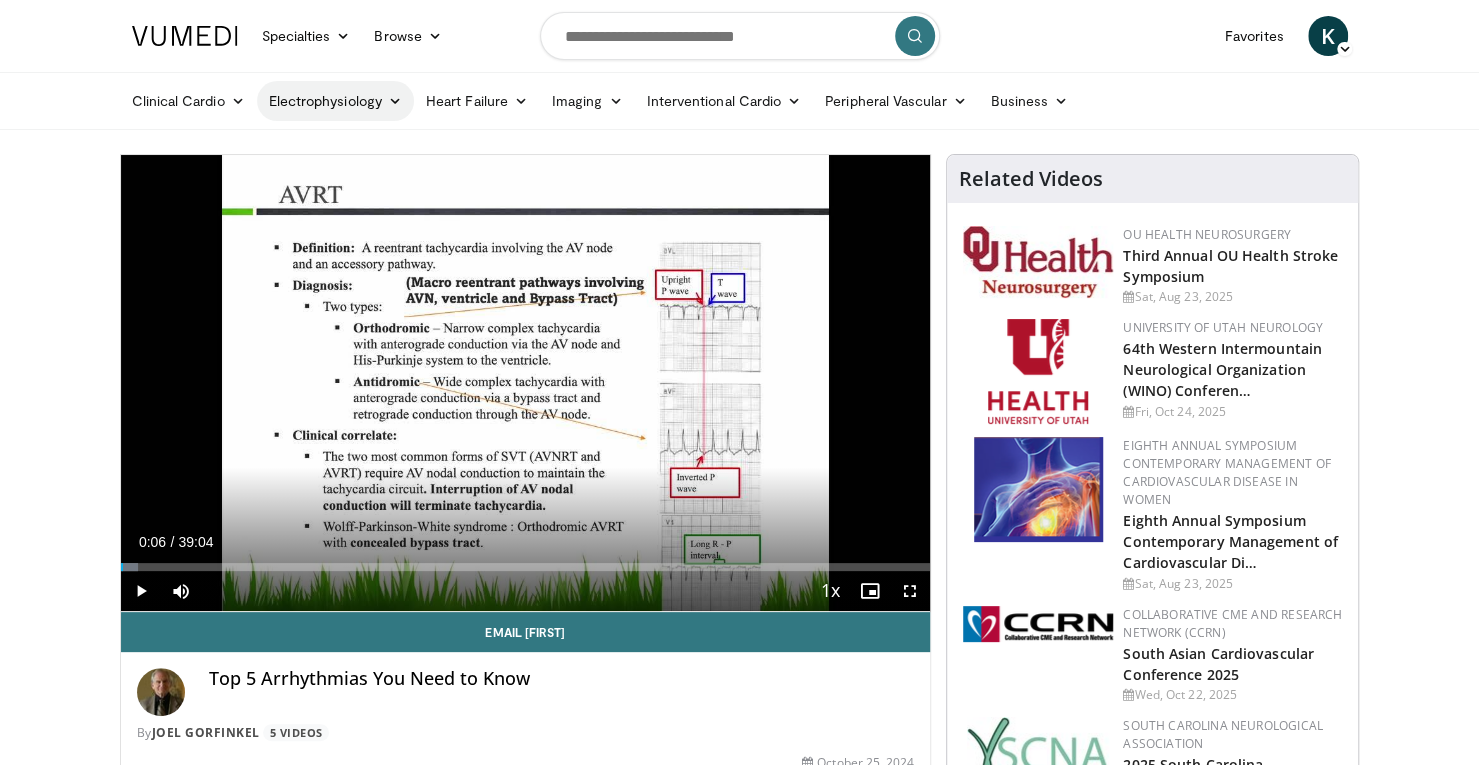 click on "Electrophysiology" at bounding box center (335, 101) 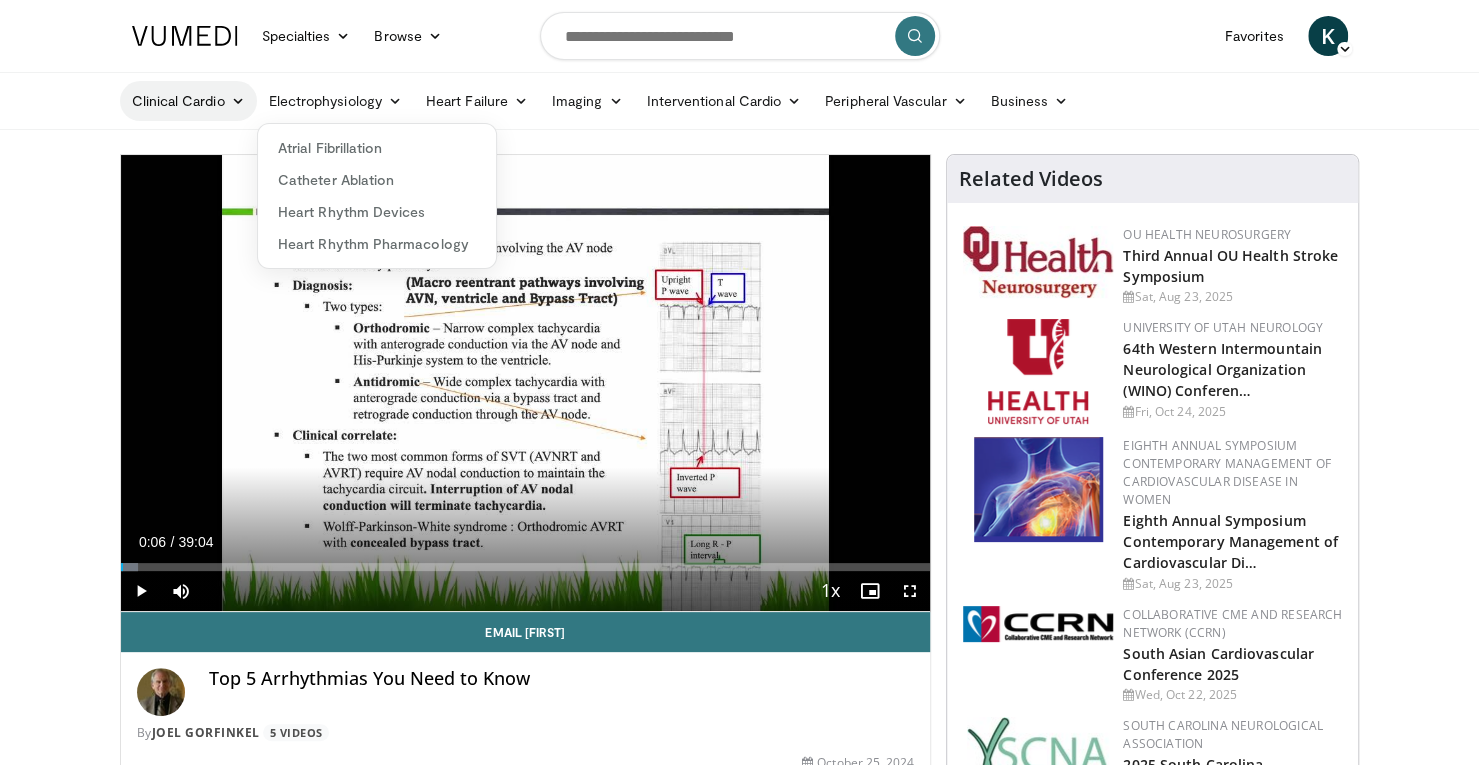 click on "Clinical Cardio" at bounding box center [188, 101] 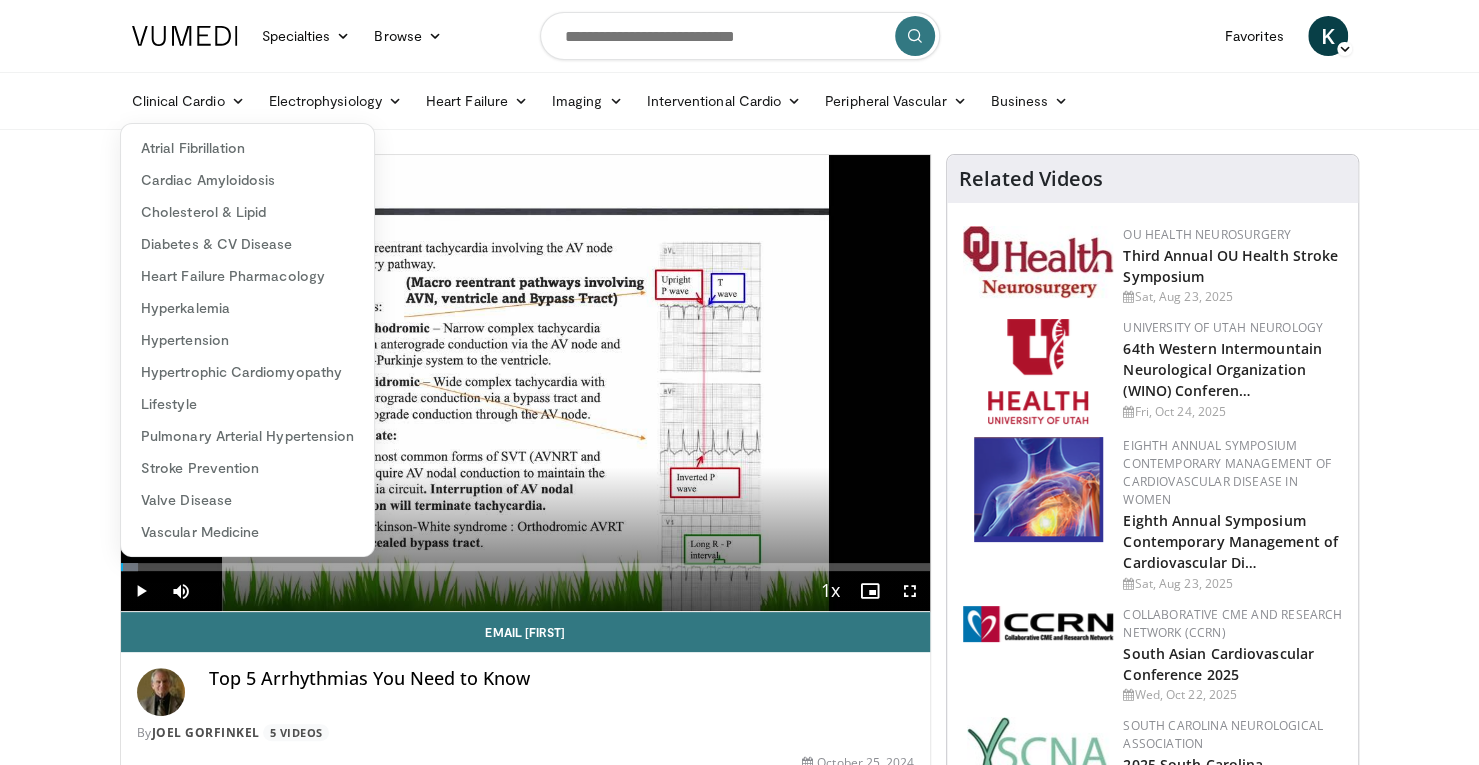 click on "Specialties
Adult & Family Medicine
Allergy, Asthma, Immunology
Anesthesiology
Cardiology
Dental
Dermatology
Endocrinology
Gastroenterology & Hepatology
General Surgery
Hematology & Oncology
Infectious Disease
Nephrology
Neurology
Neurosurgery
Obstetrics & Gynecology
Ophthalmology
Oral Maxillofacial
Orthopaedics
Otolaryngology
Pediatrics
Plastic Surgery
Podiatry
Psychiatry
Pulmonology
Radiation Oncology
Radiology
Rheumatology
Urology" at bounding box center (739, 1887) 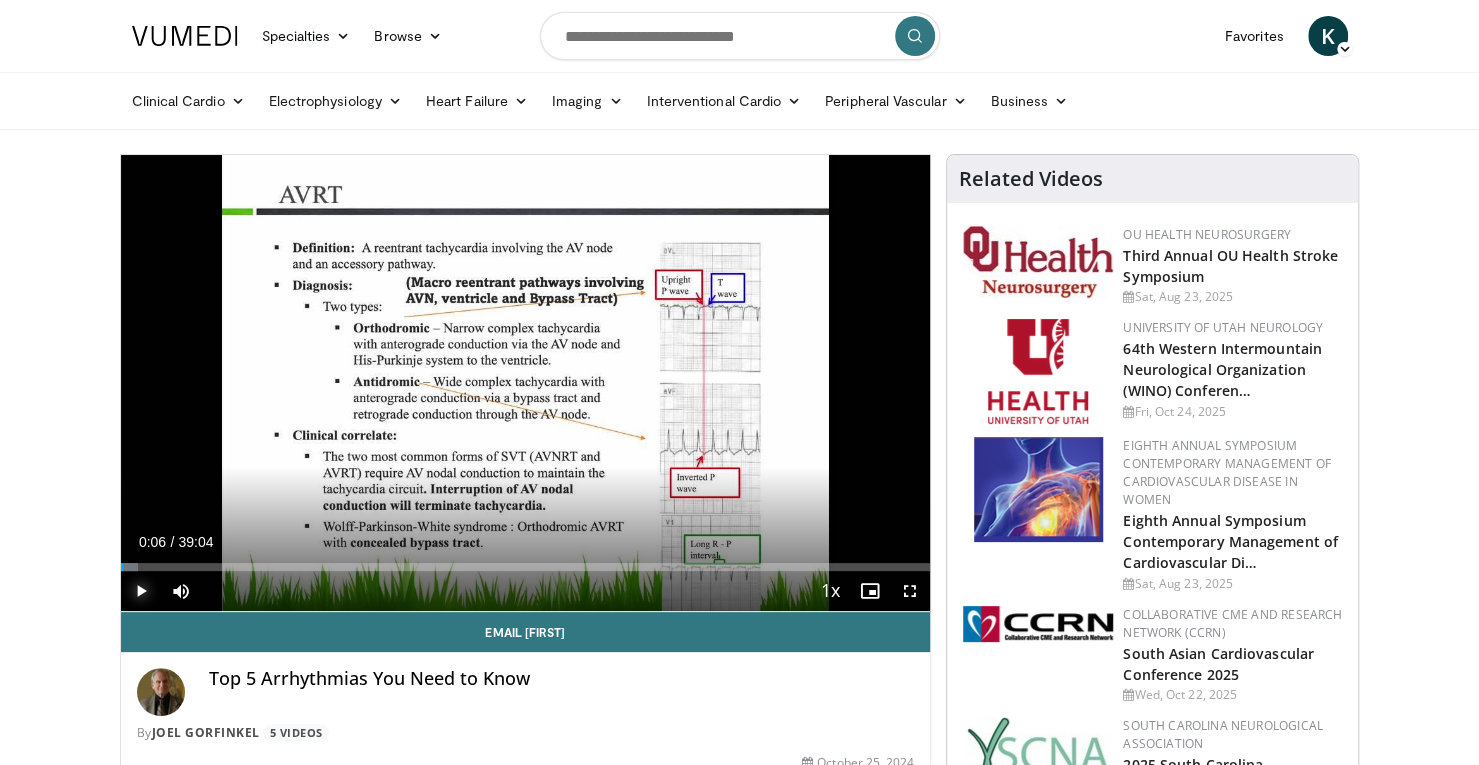 click at bounding box center [141, 591] 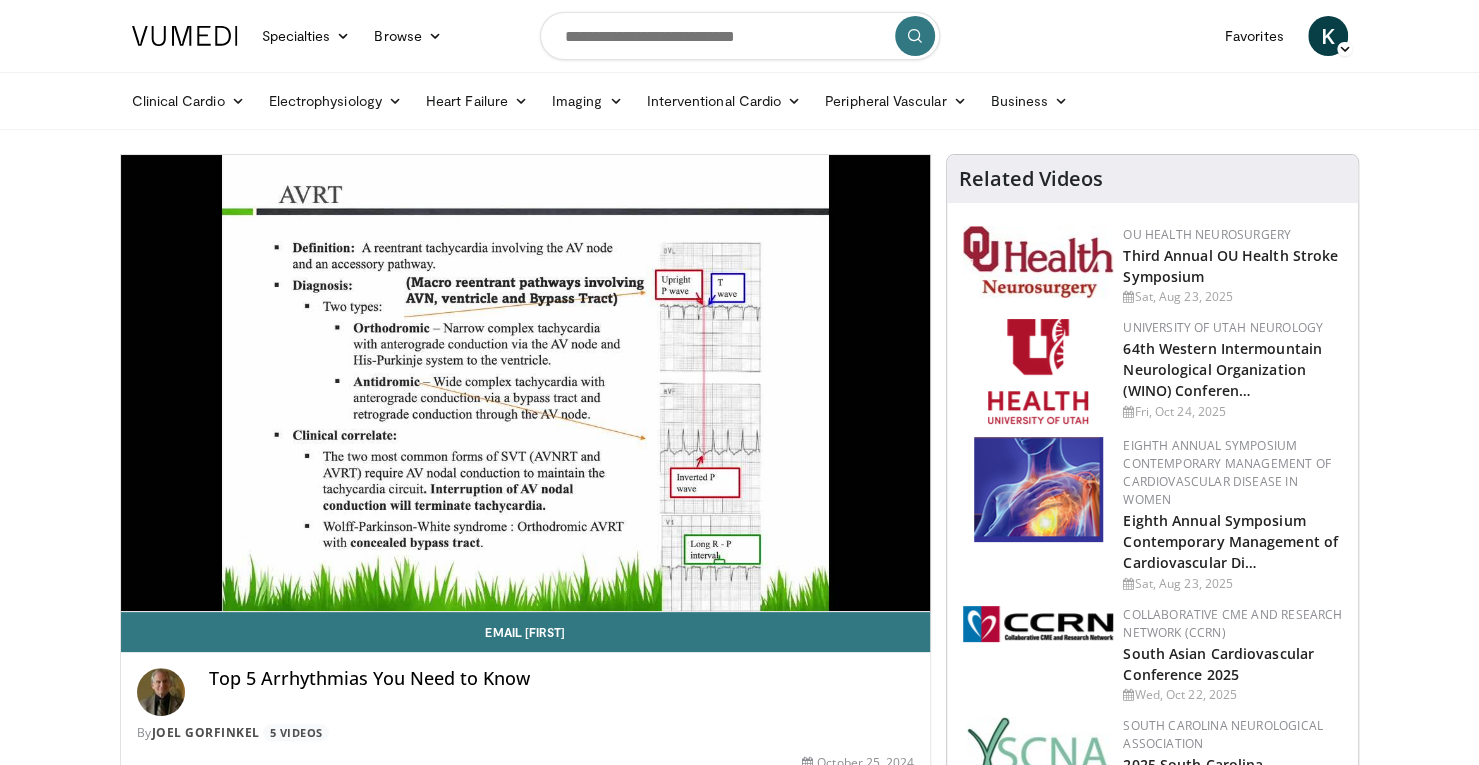 type 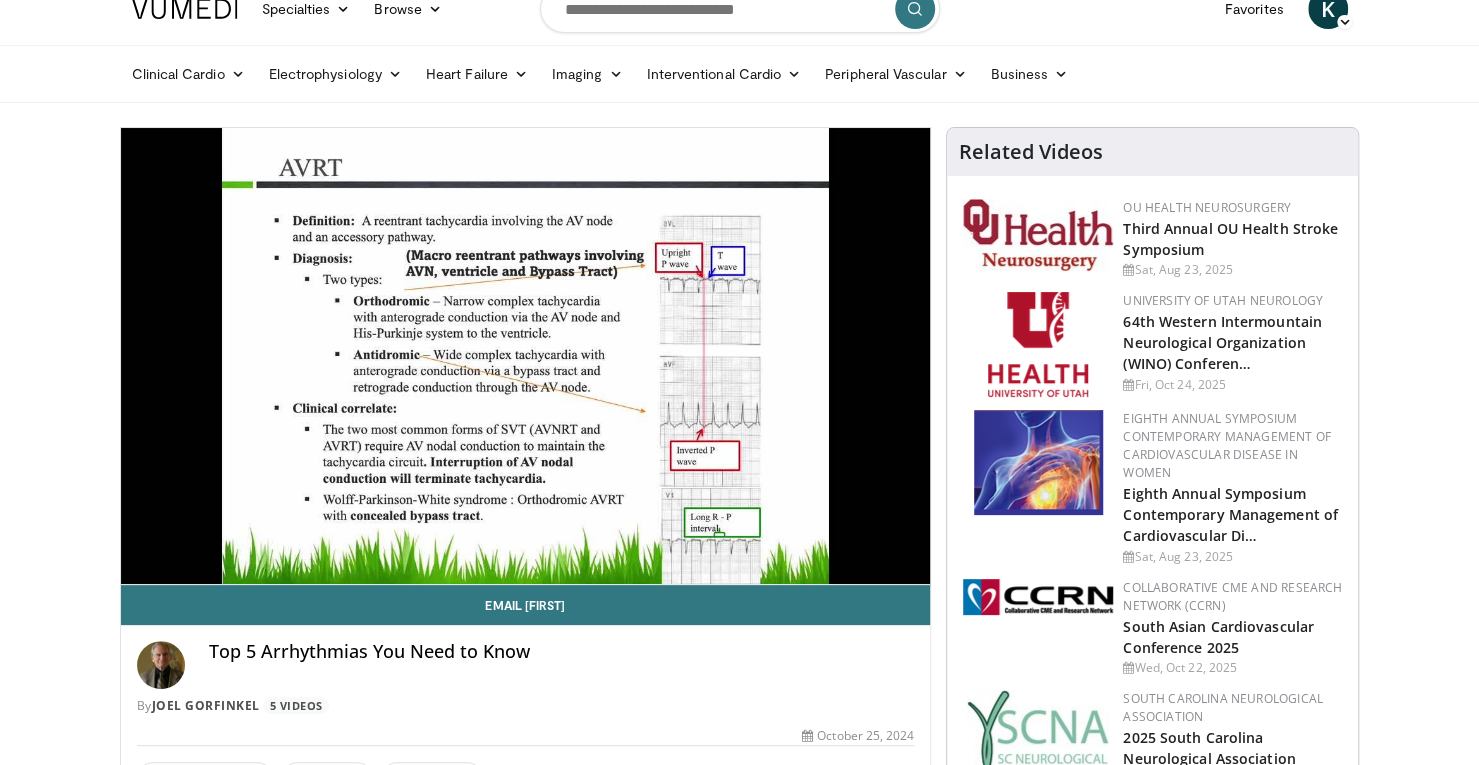 scroll, scrollTop: 0, scrollLeft: 0, axis: both 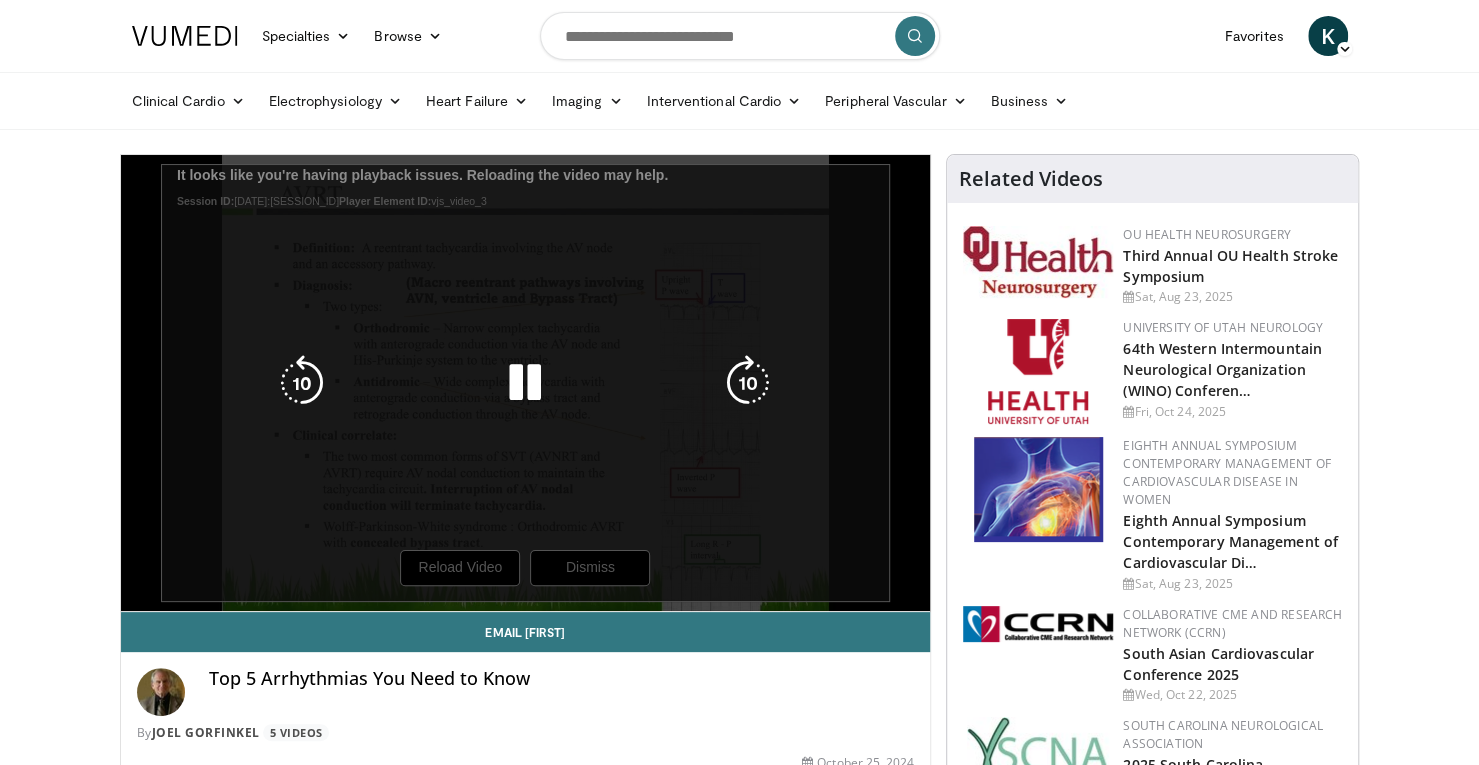 click at bounding box center (525, 383) 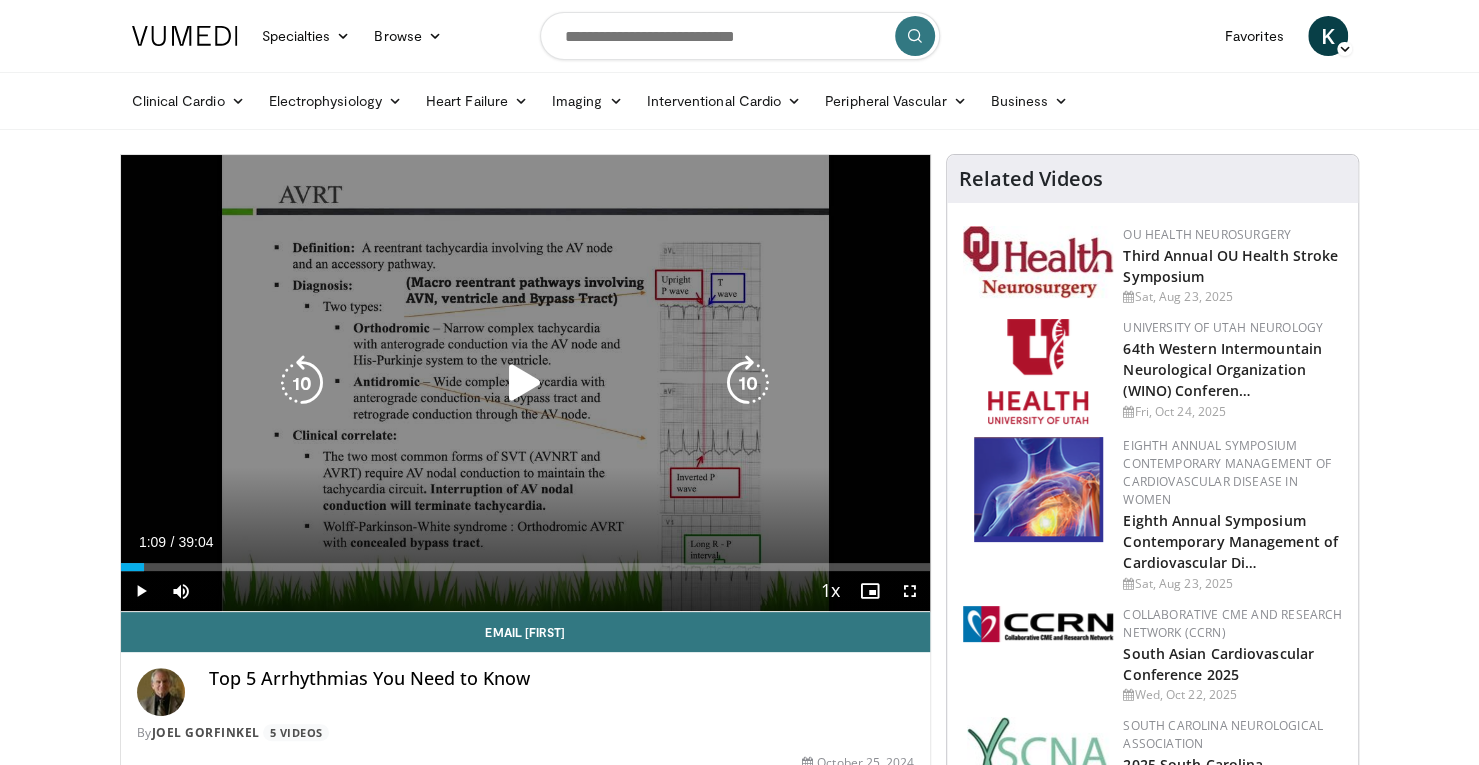 click at bounding box center [525, 383] 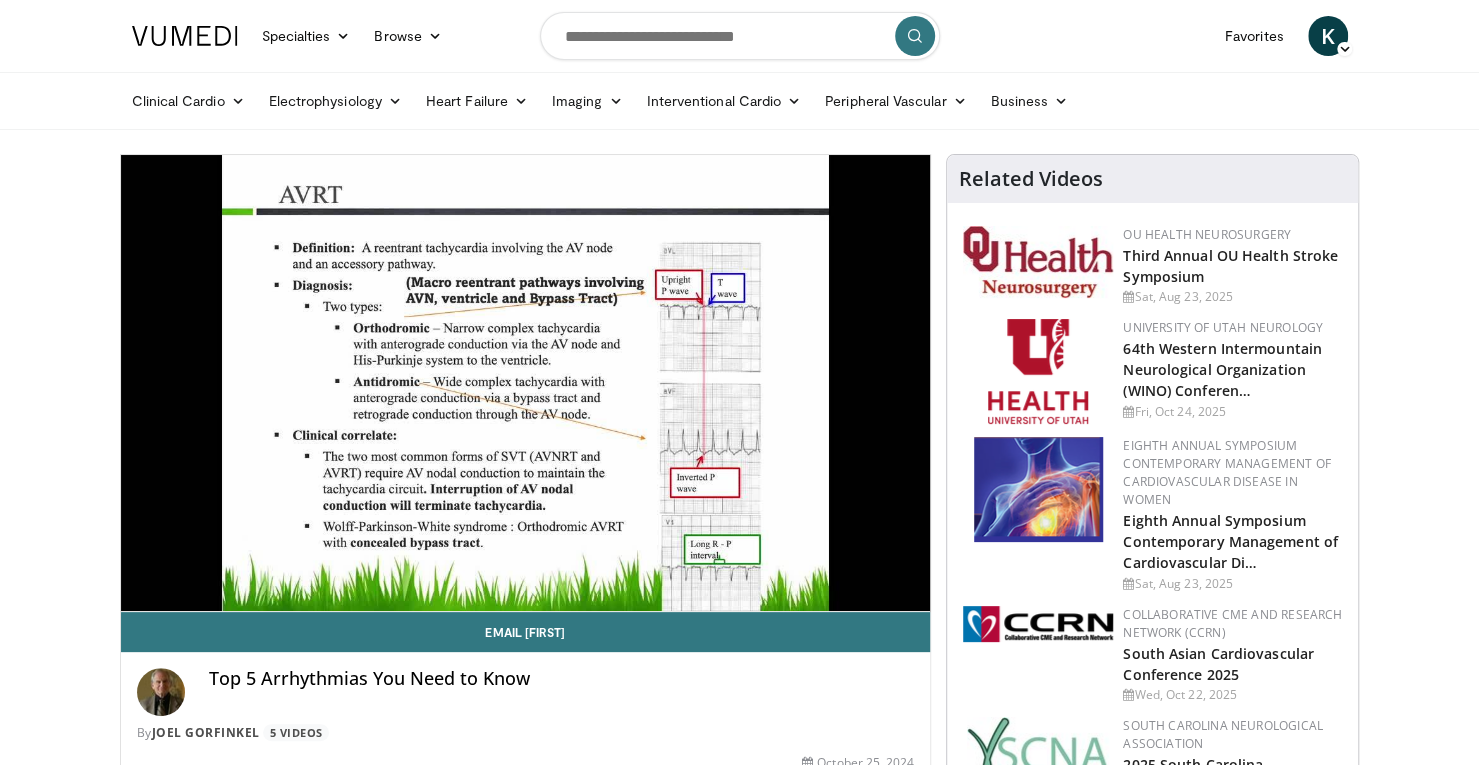 click on "Top 5 Arrhythmias You Need to Know" at bounding box center (562, 692) 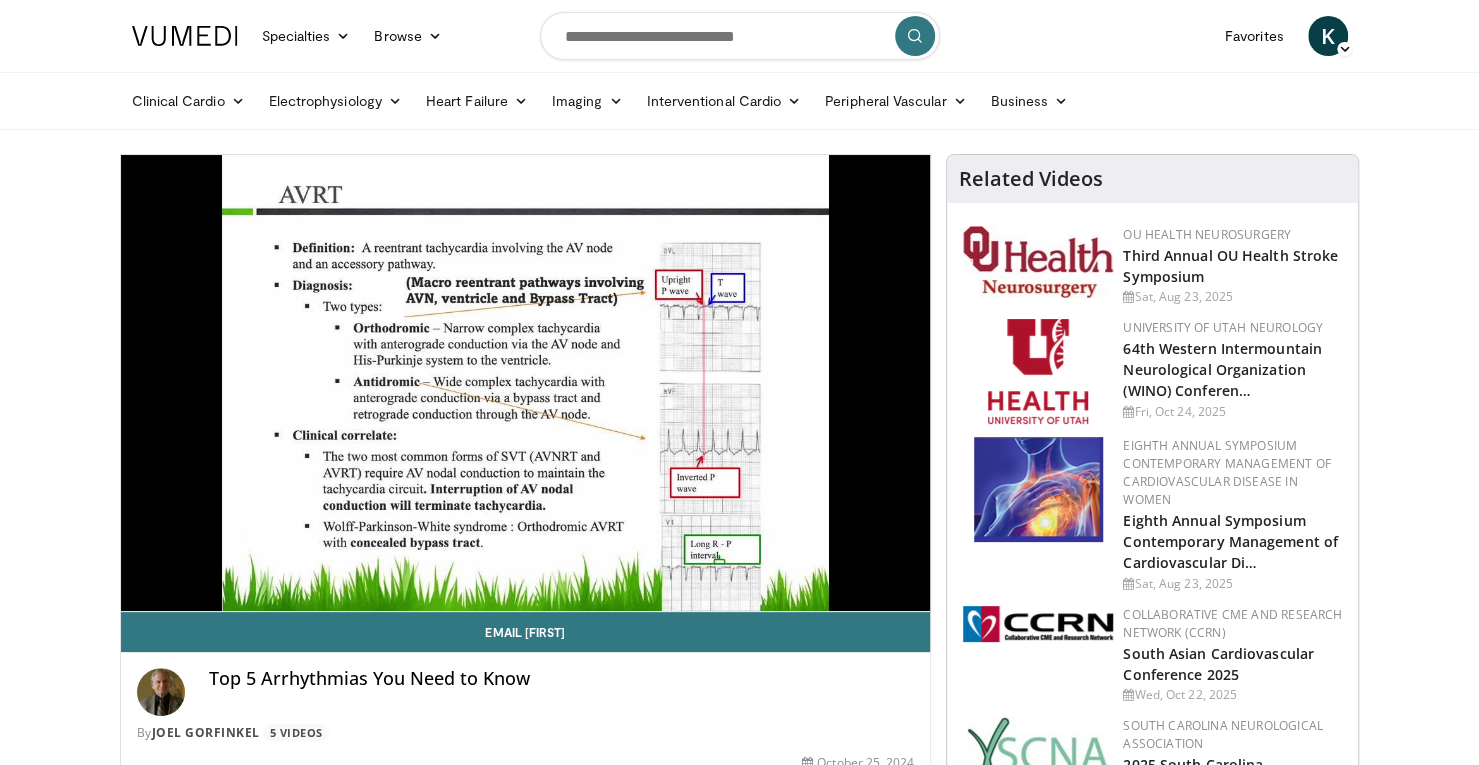 click on "By
Joel Gorfinkel
5 Videos" at bounding box center (526, 733) 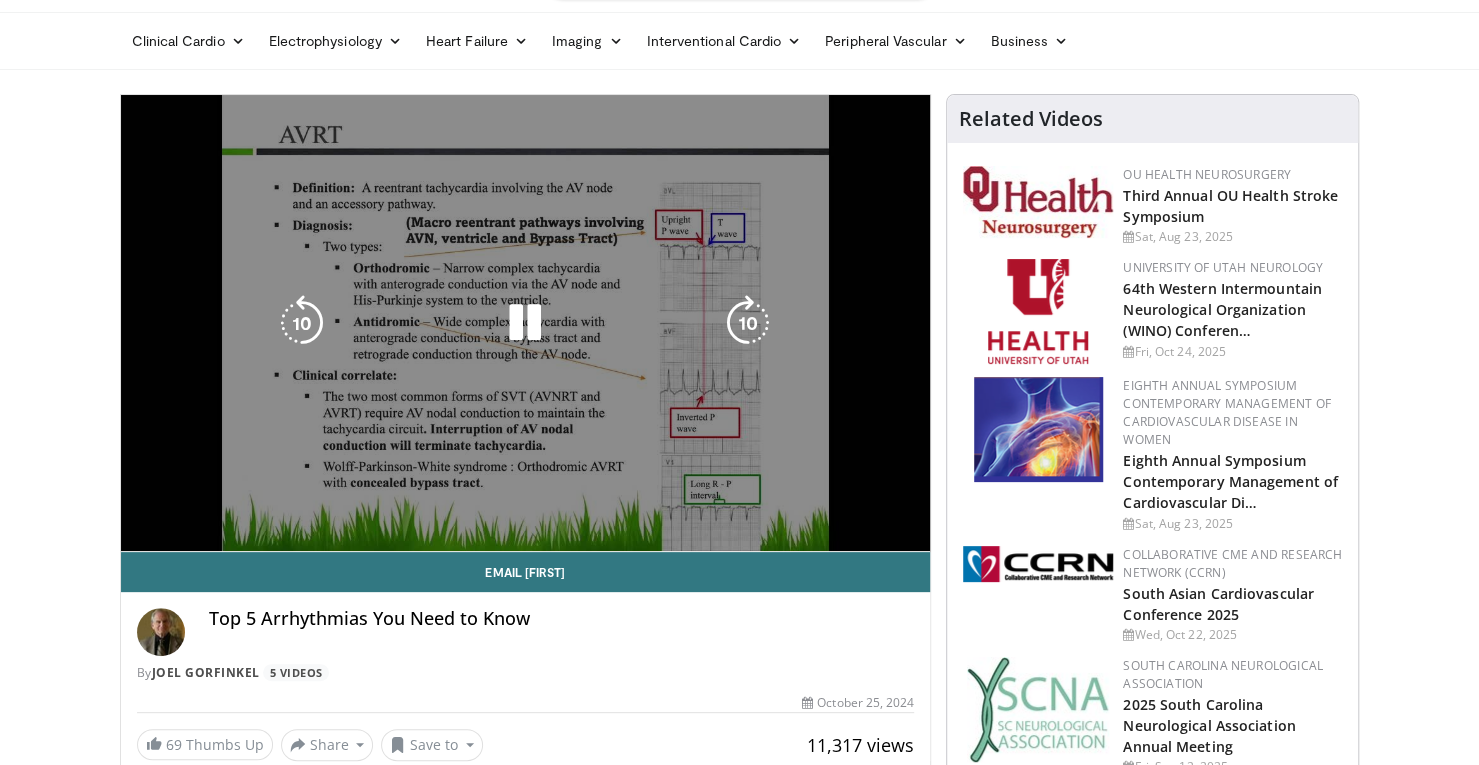 scroll, scrollTop: 0, scrollLeft: 0, axis: both 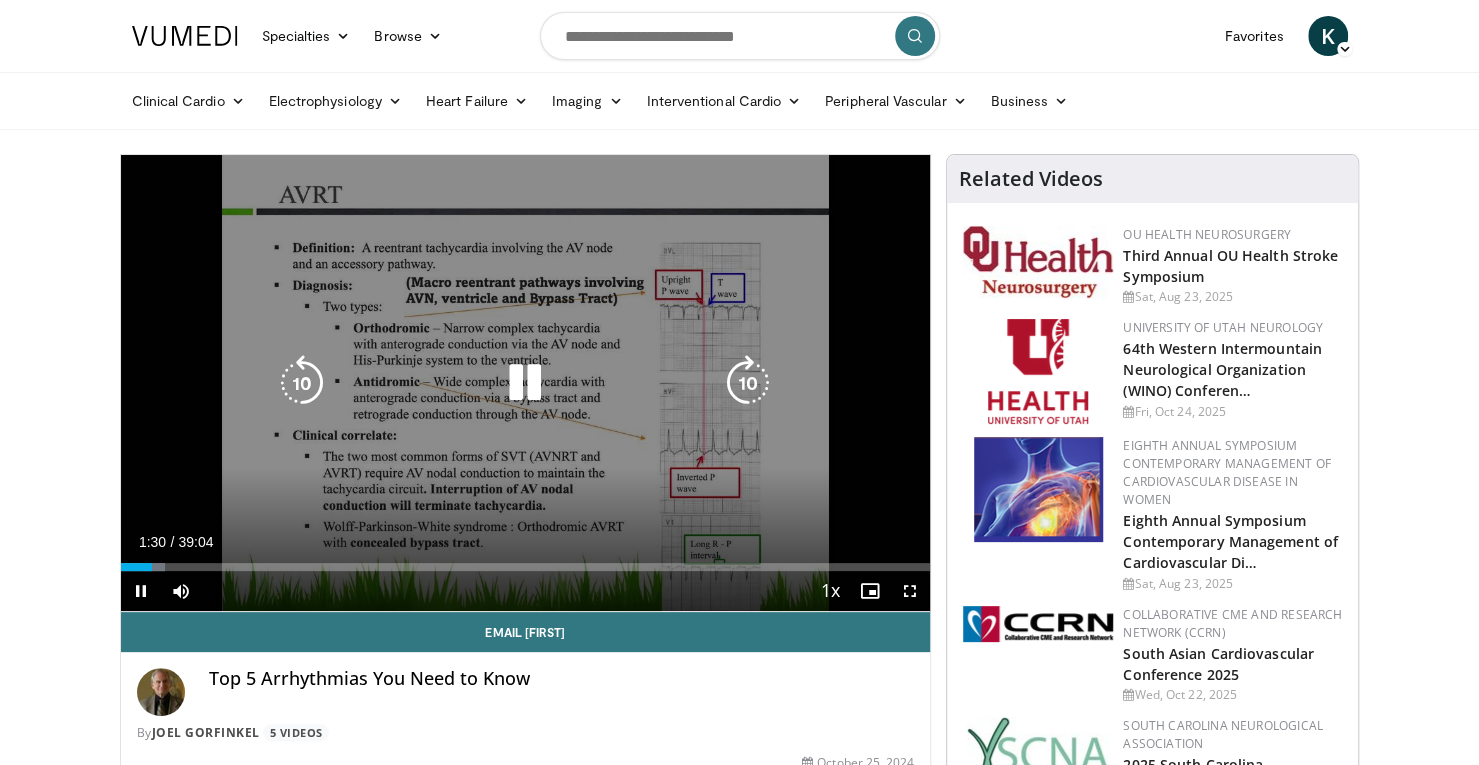 click at bounding box center (525, 383) 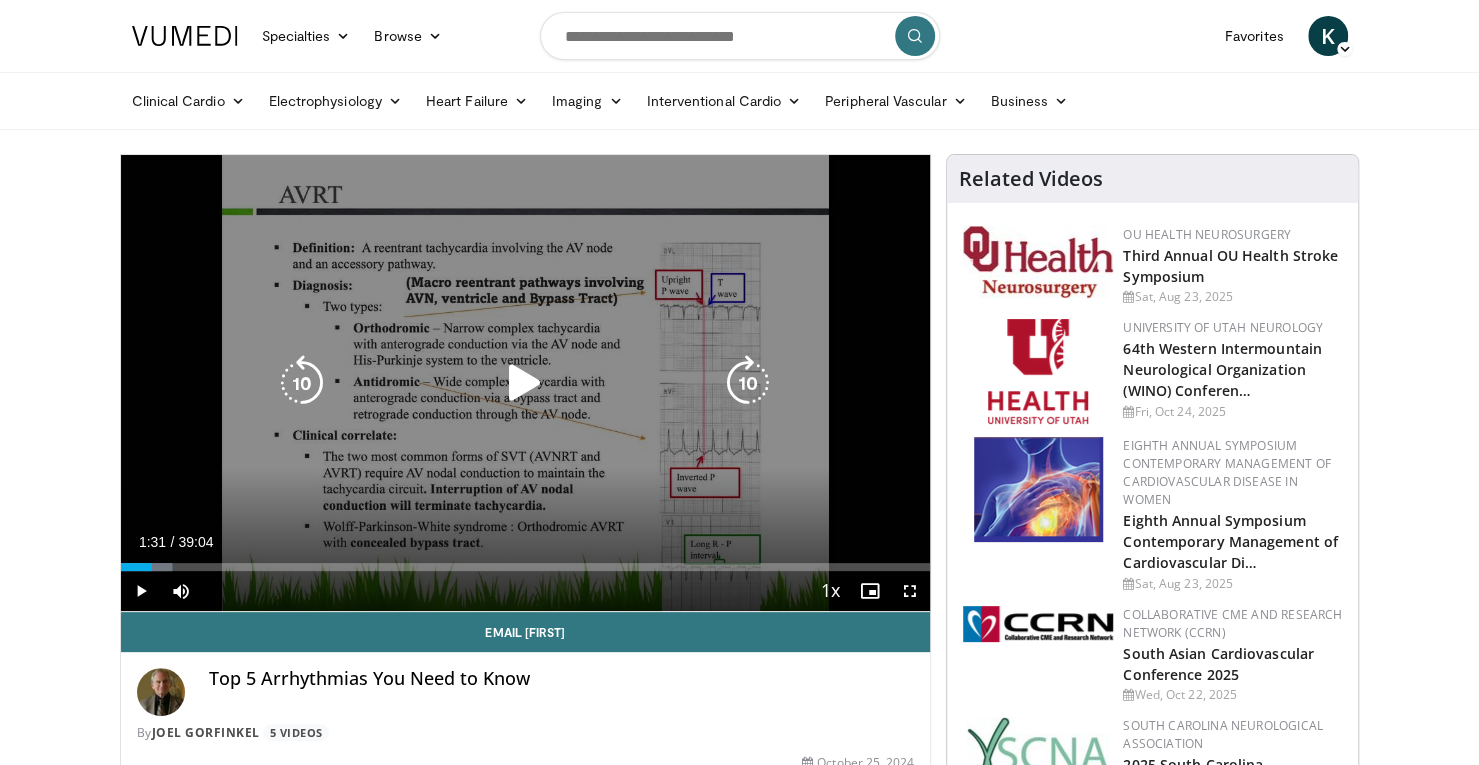click at bounding box center (525, 383) 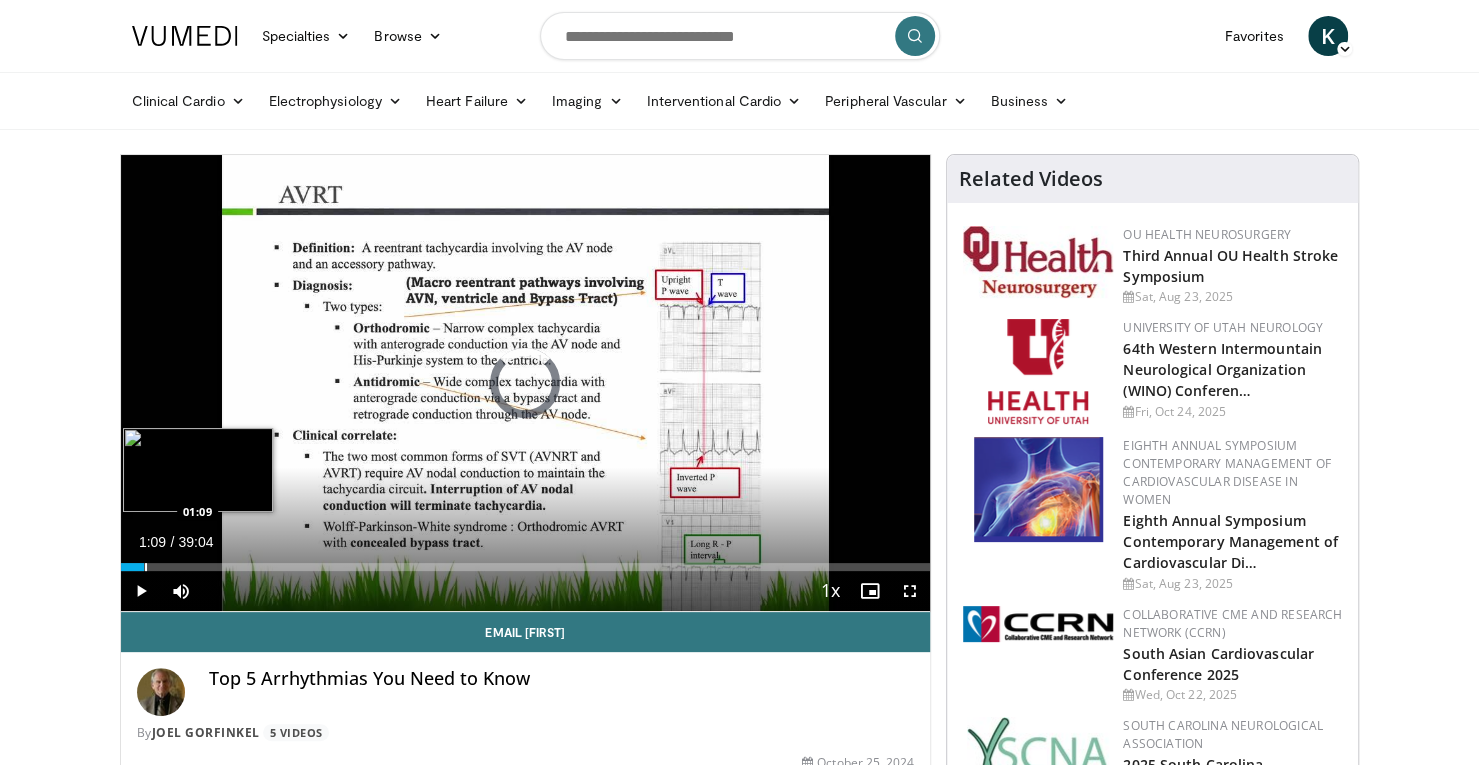 click at bounding box center [146, 567] 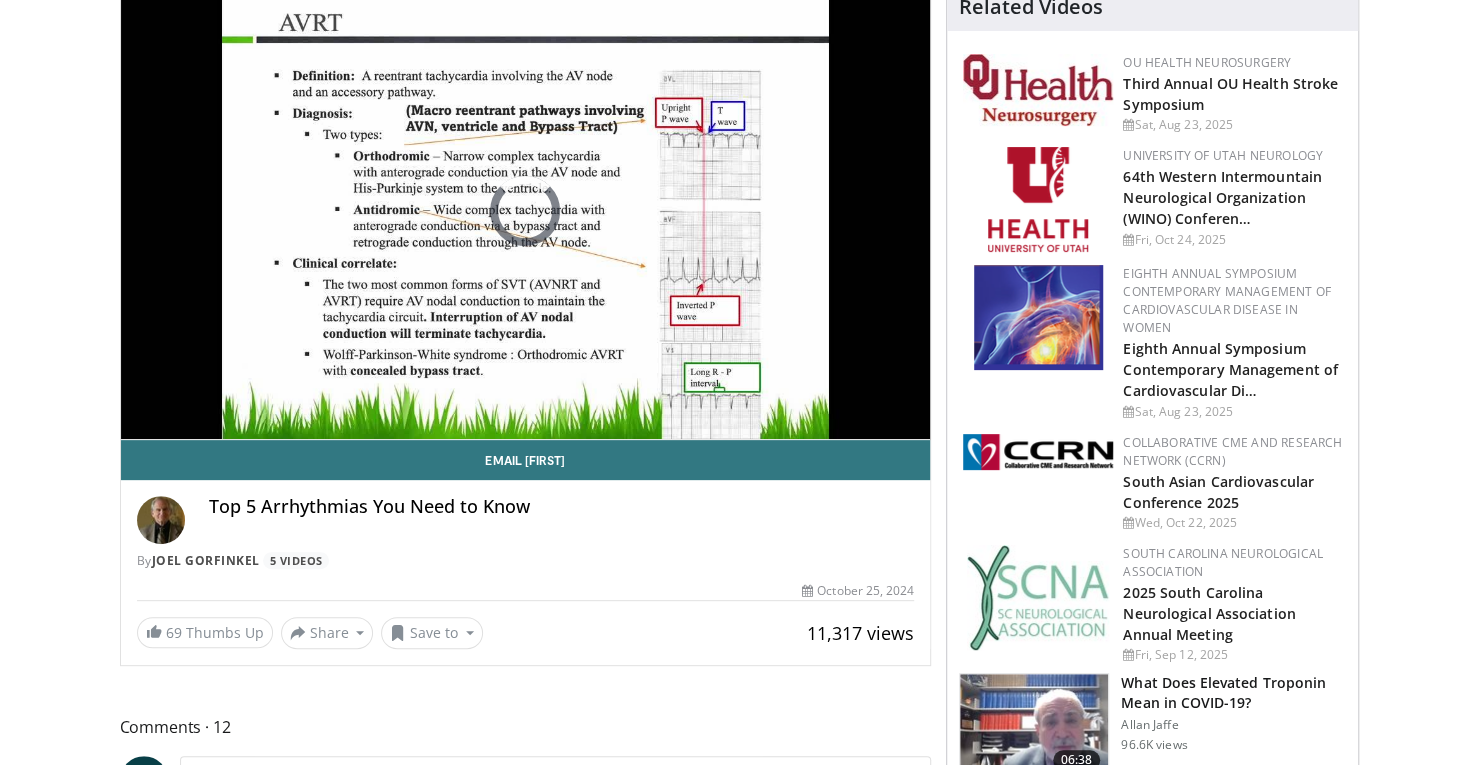 scroll, scrollTop: 0, scrollLeft: 0, axis: both 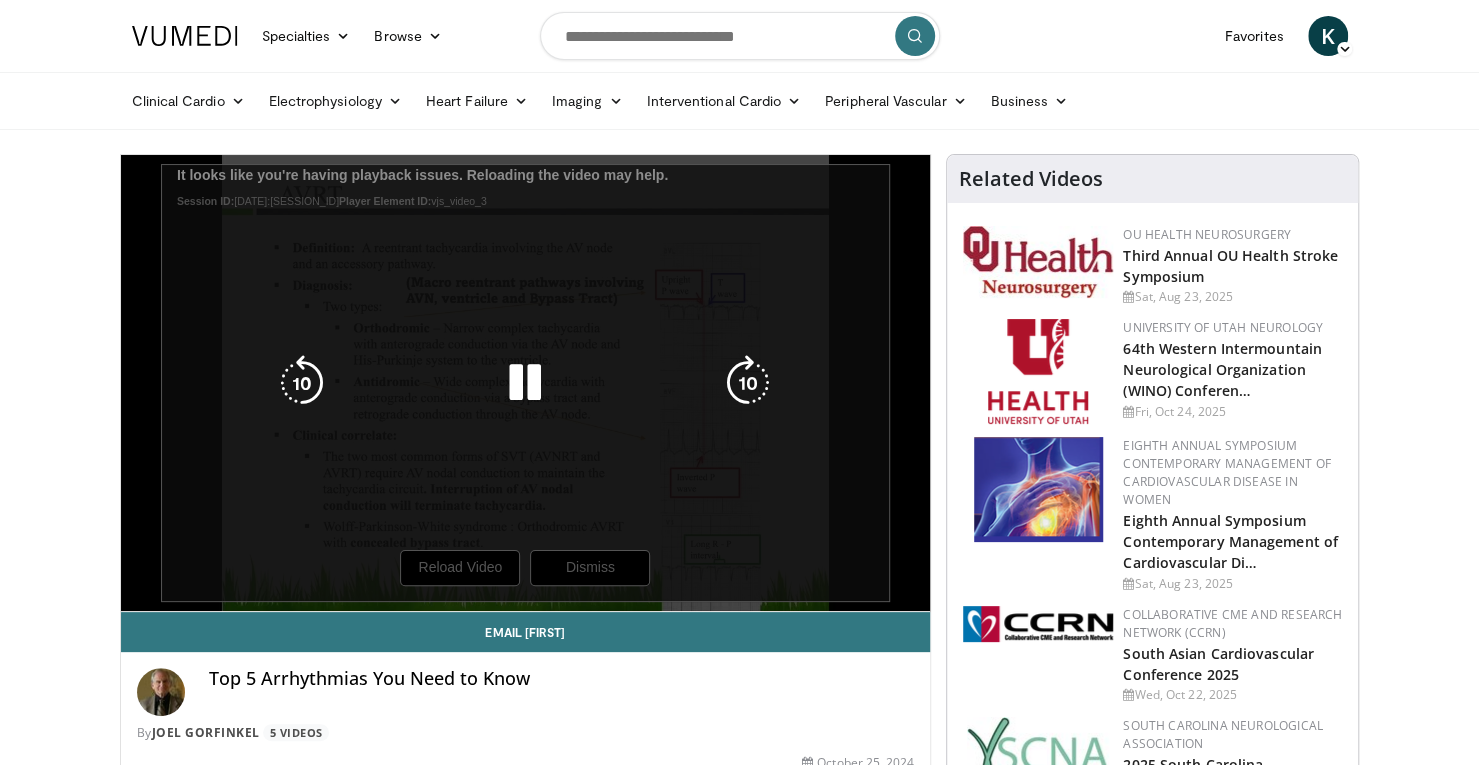 click at bounding box center (525, 383) 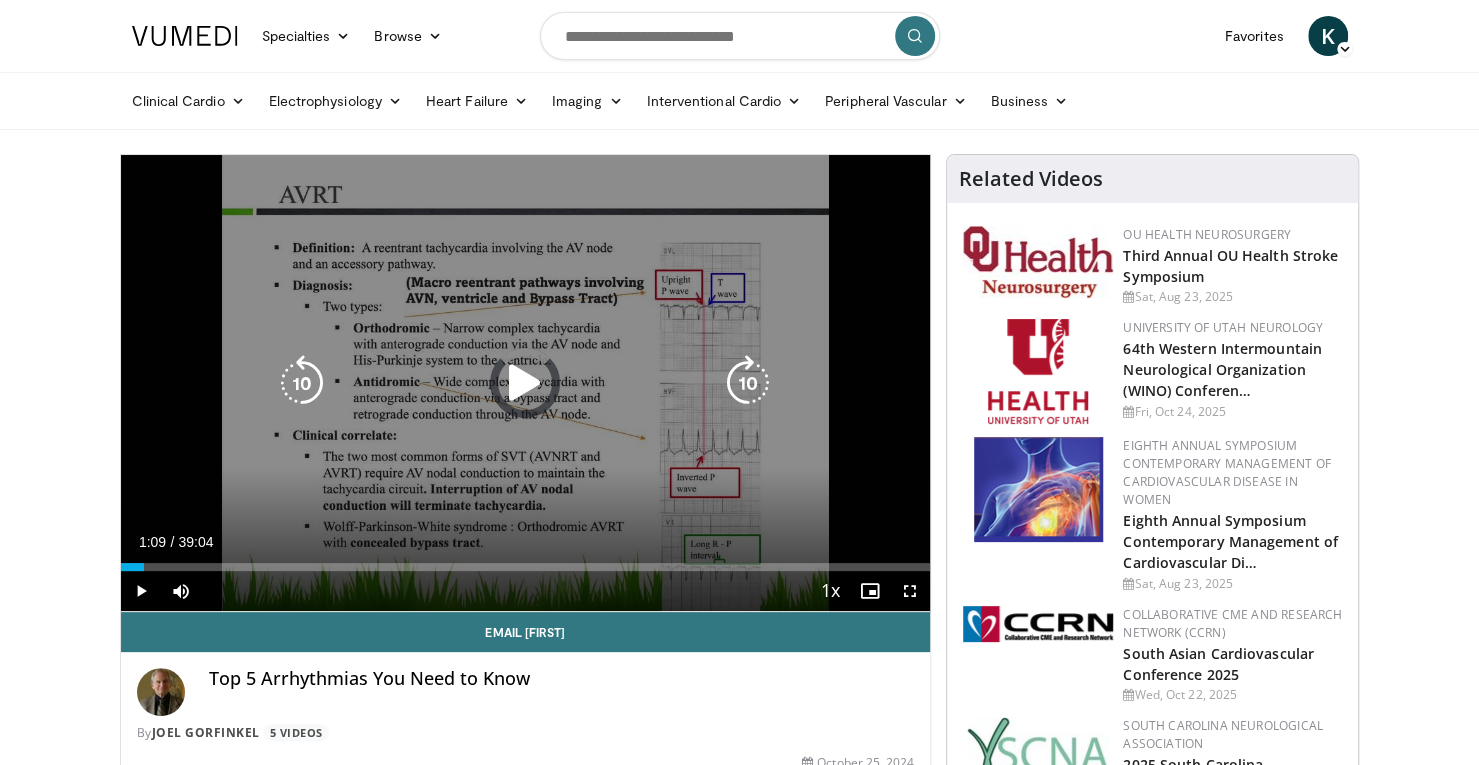 click at bounding box center [525, 383] 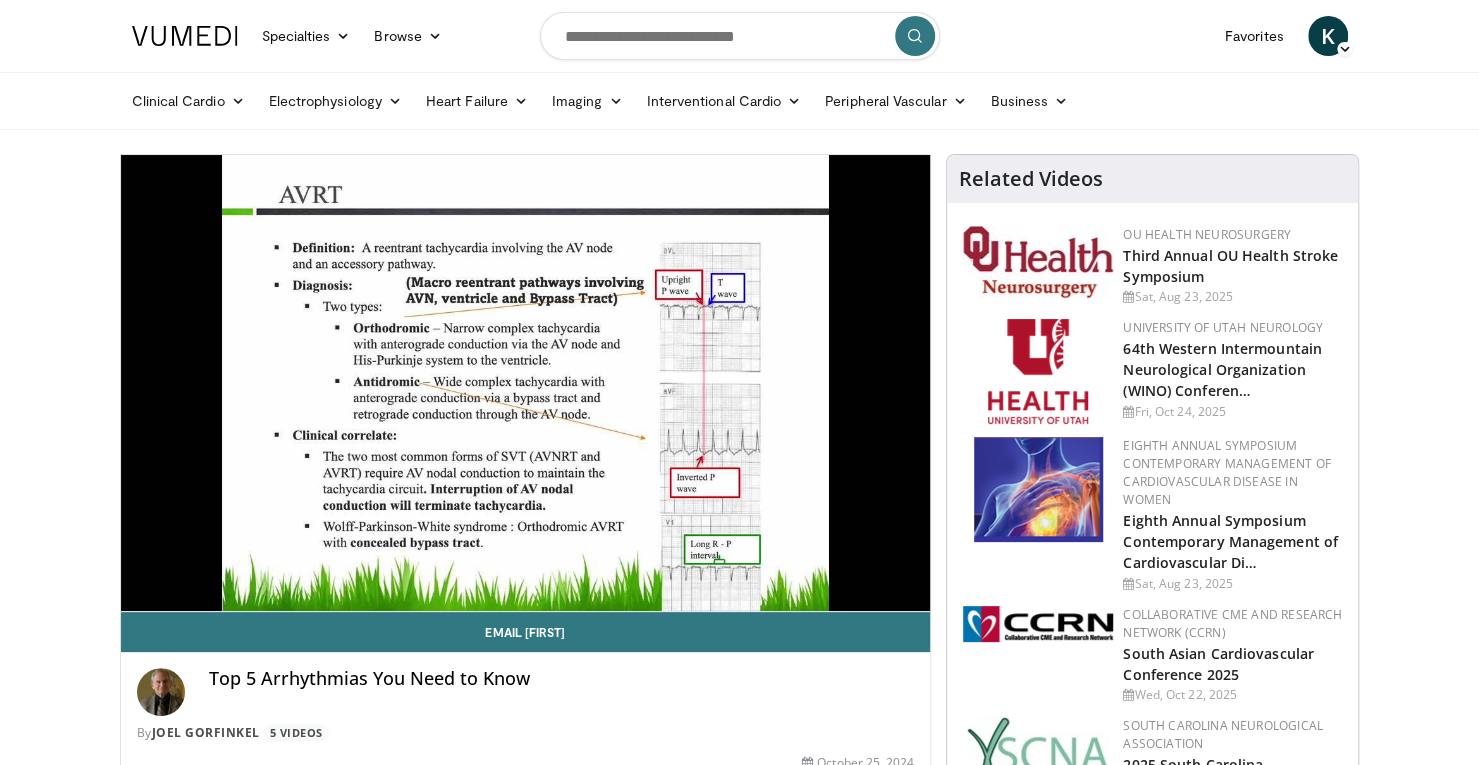 type 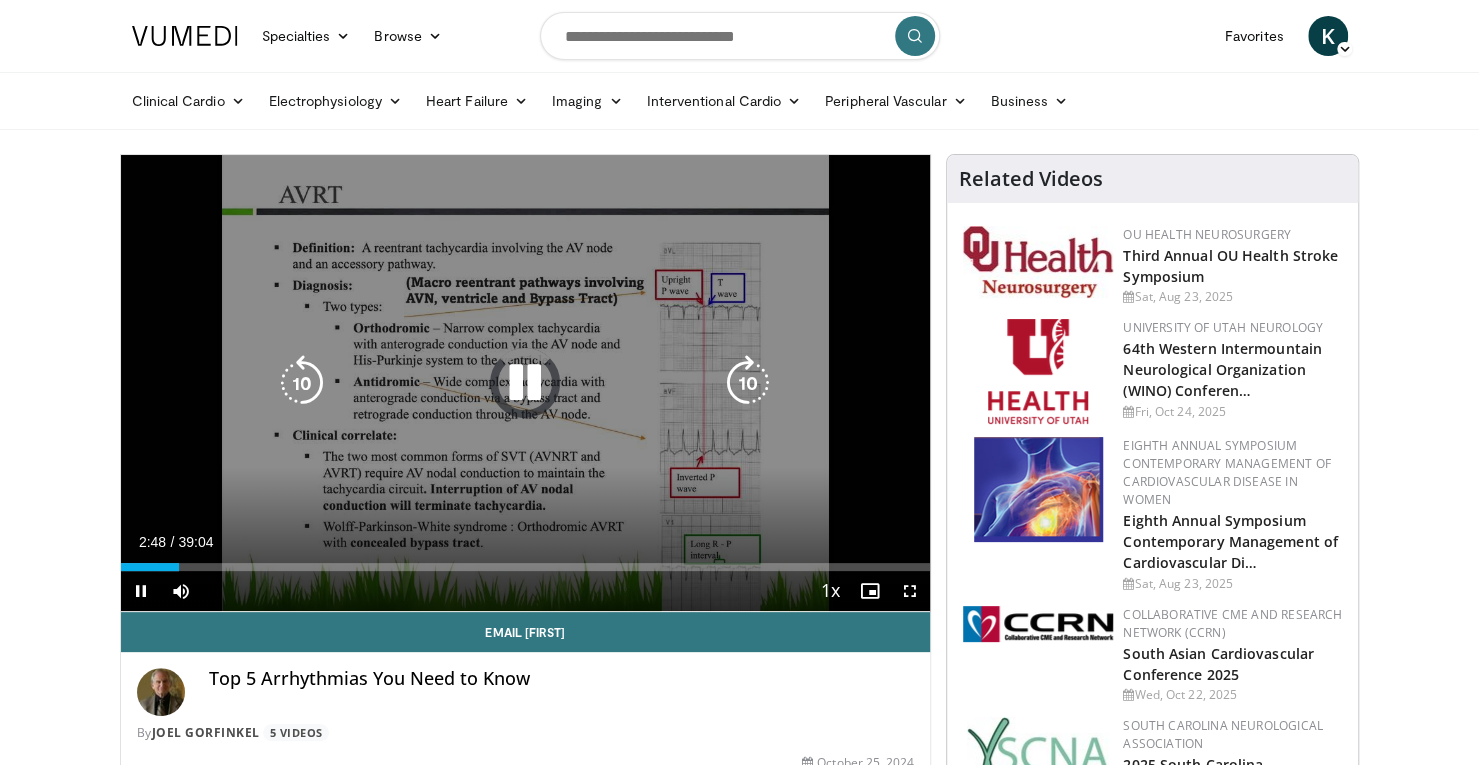 click at bounding box center [525, 383] 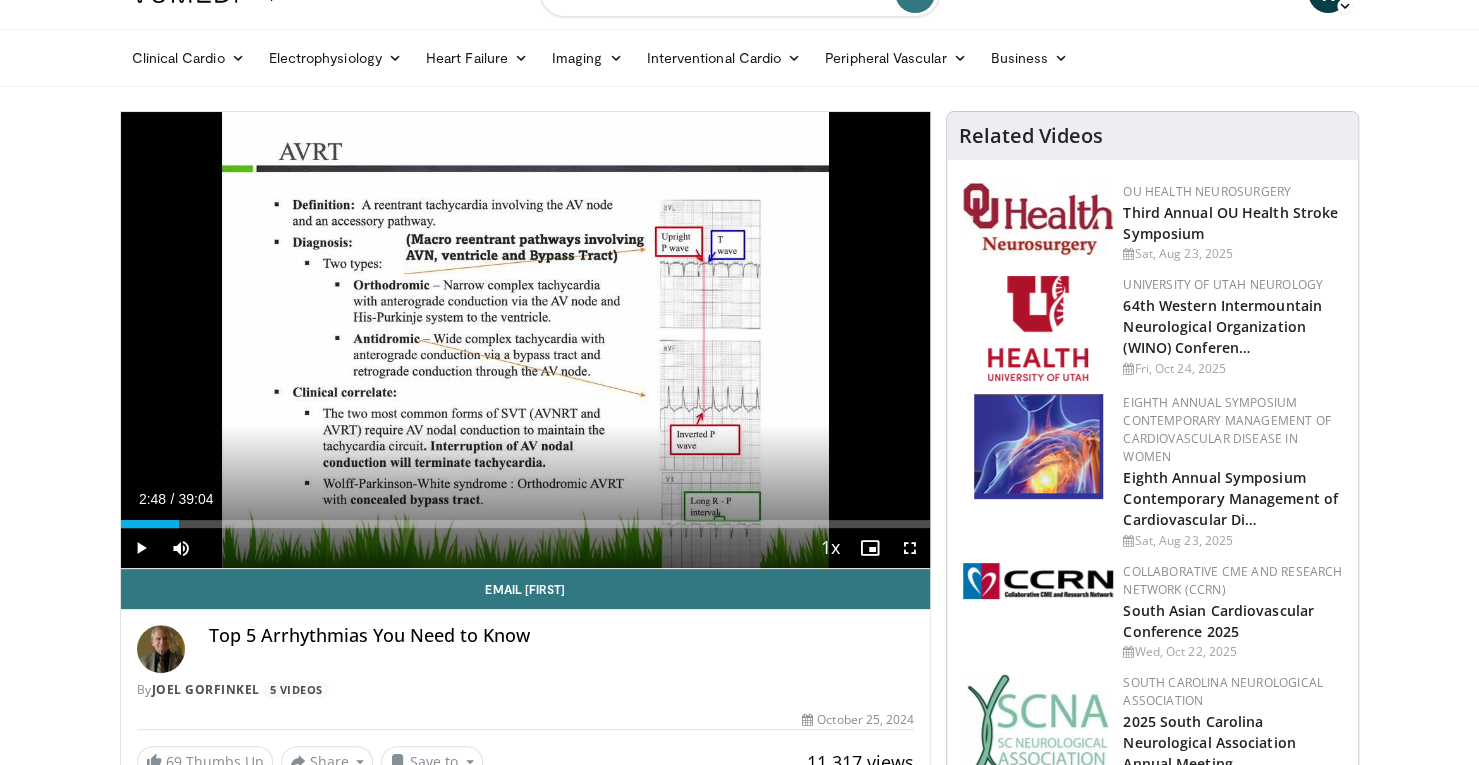 scroll, scrollTop: 0, scrollLeft: 0, axis: both 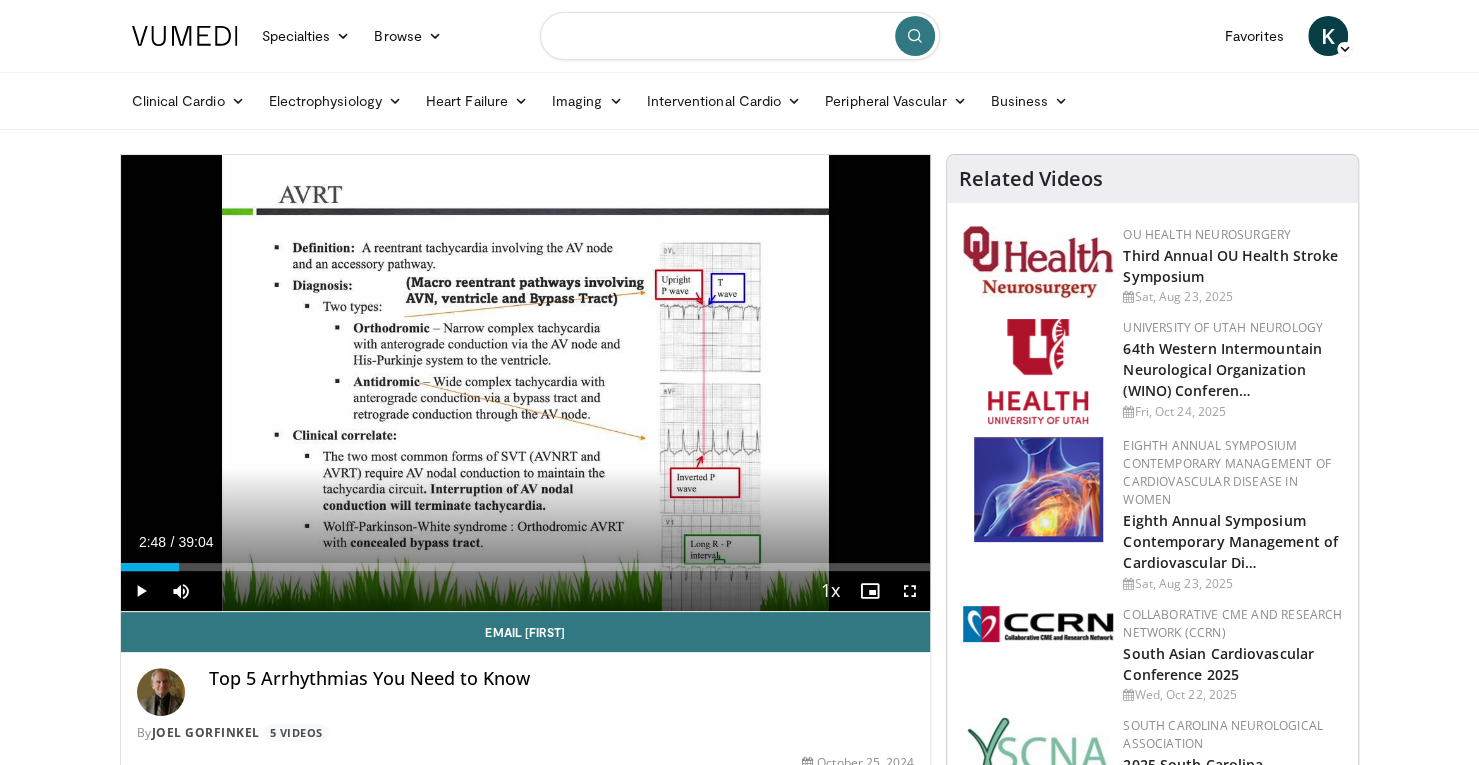click at bounding box center (740, 36) 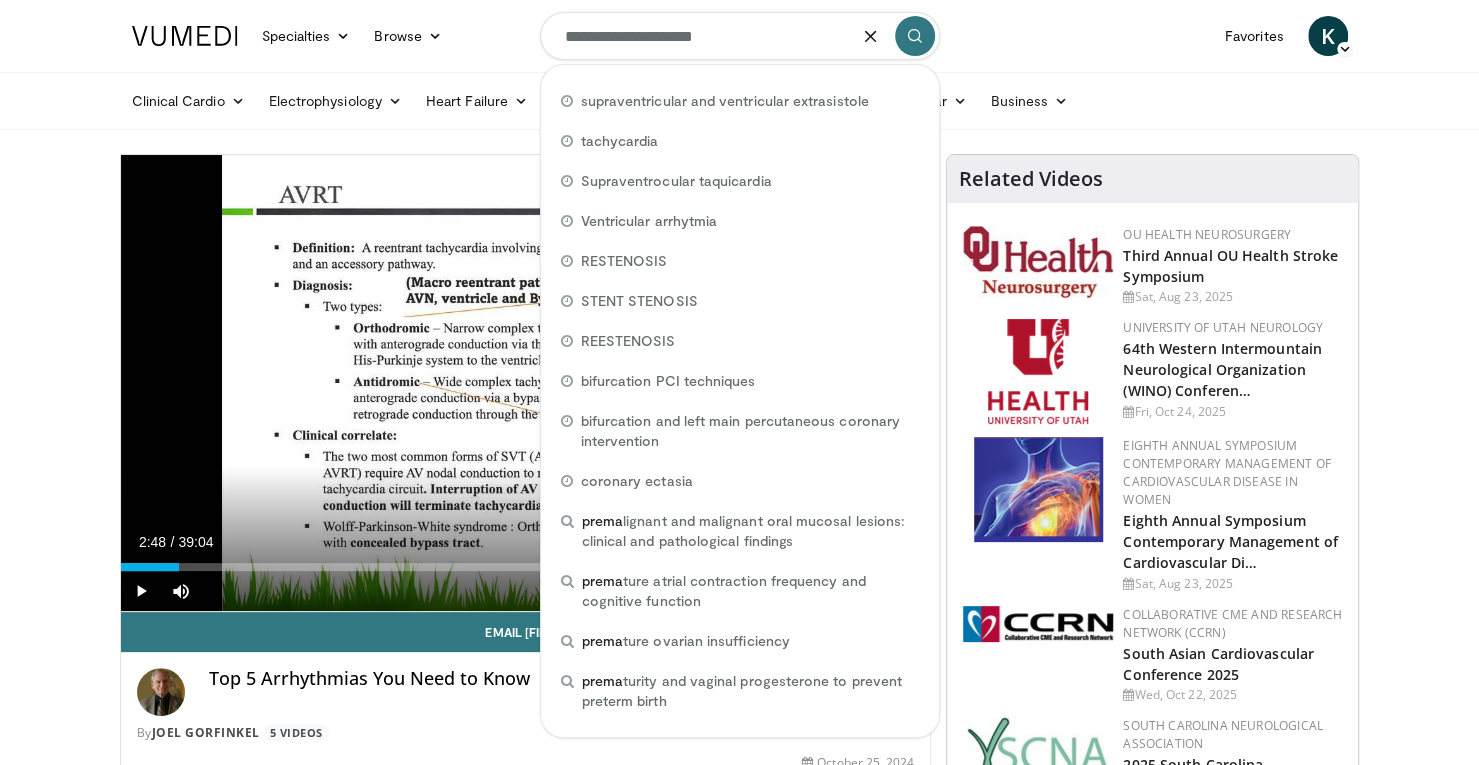 click on "**********" at bounding box center [740, 36] 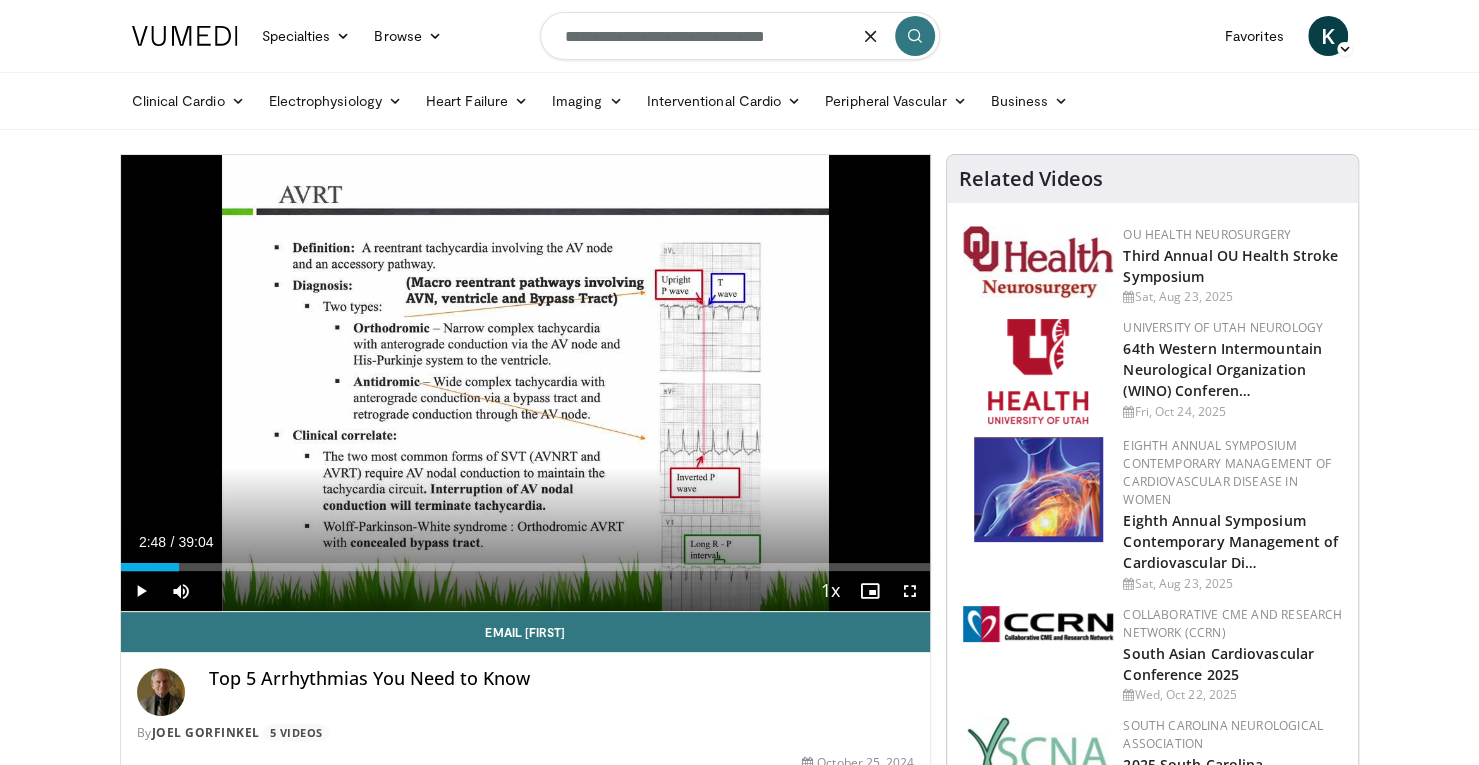 click on "**********" at bounding box center (740, 36) 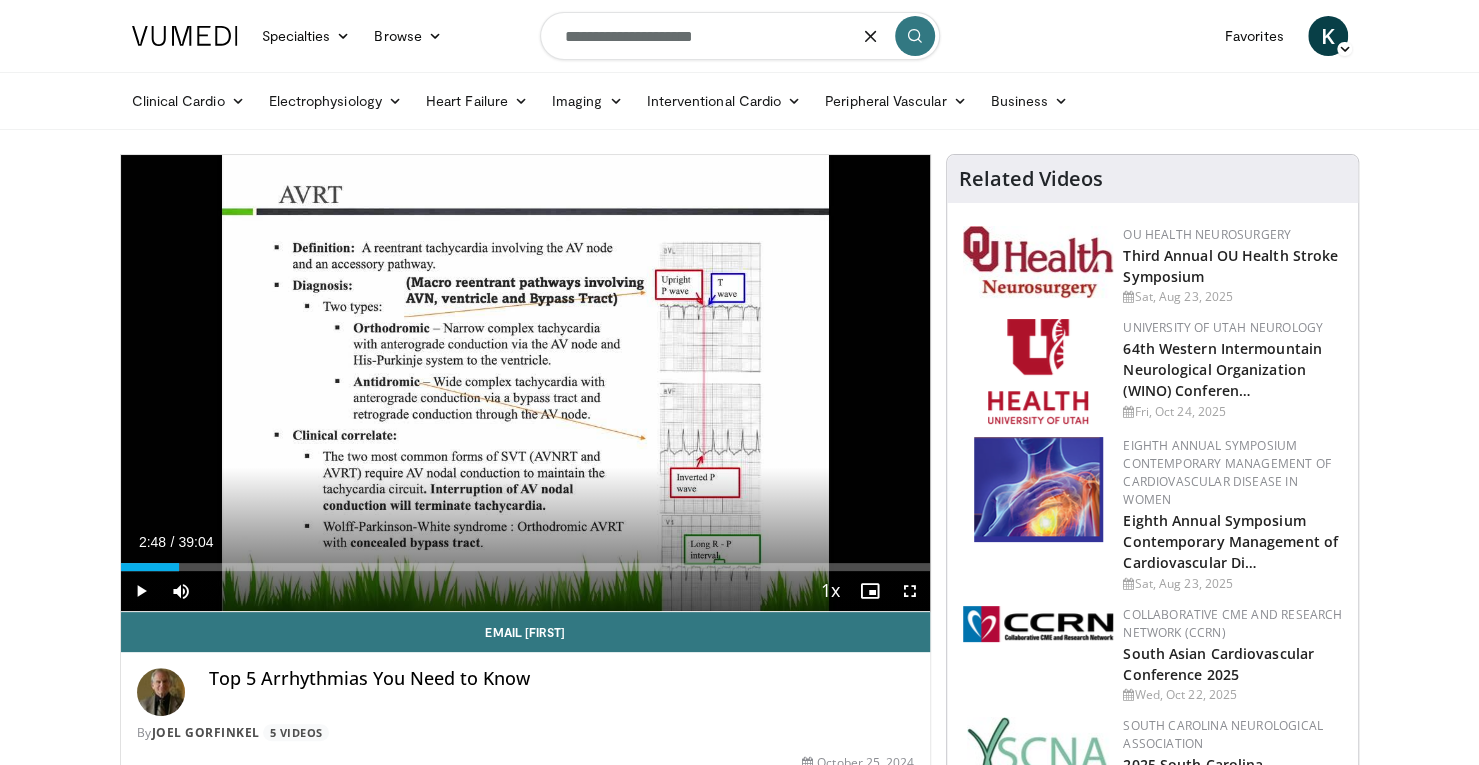 type on "**********" 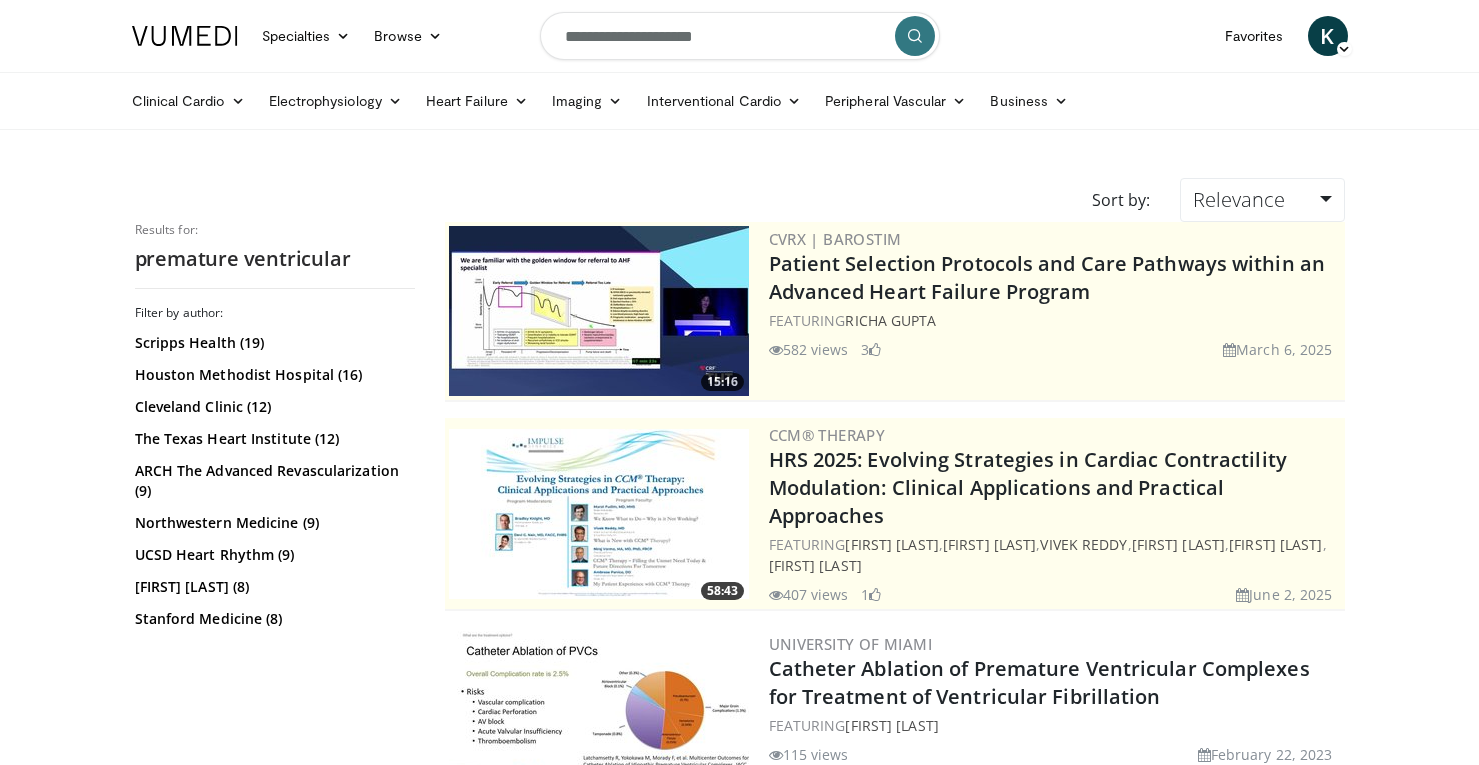 scroll, scrollTop: 0, scrollLeft: 0, axis: both 